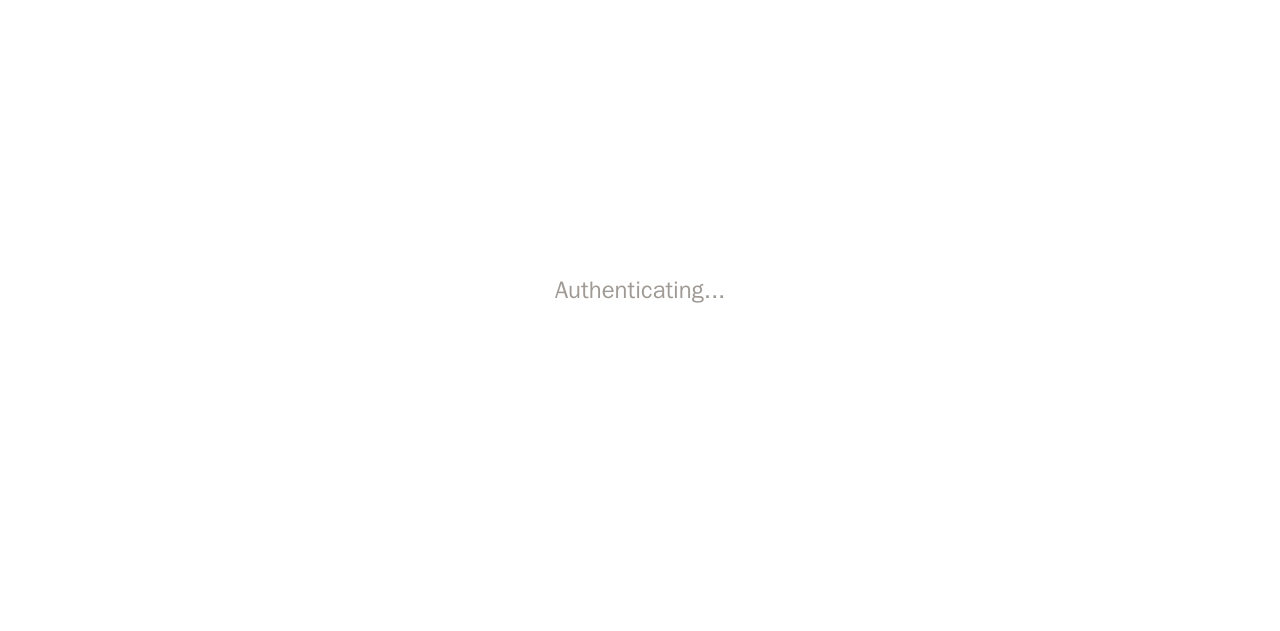 scroll, scrollTop: 0, scrollLeft: 0, axis: both 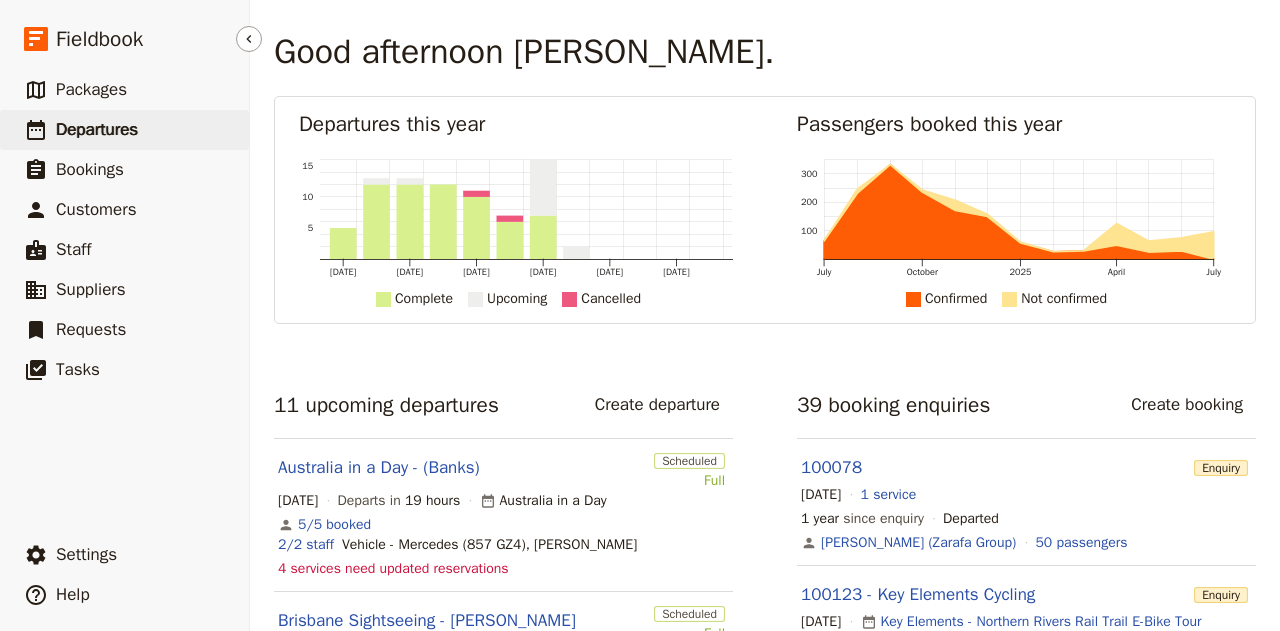 click on "Departures" at bounding box center [97, 129] 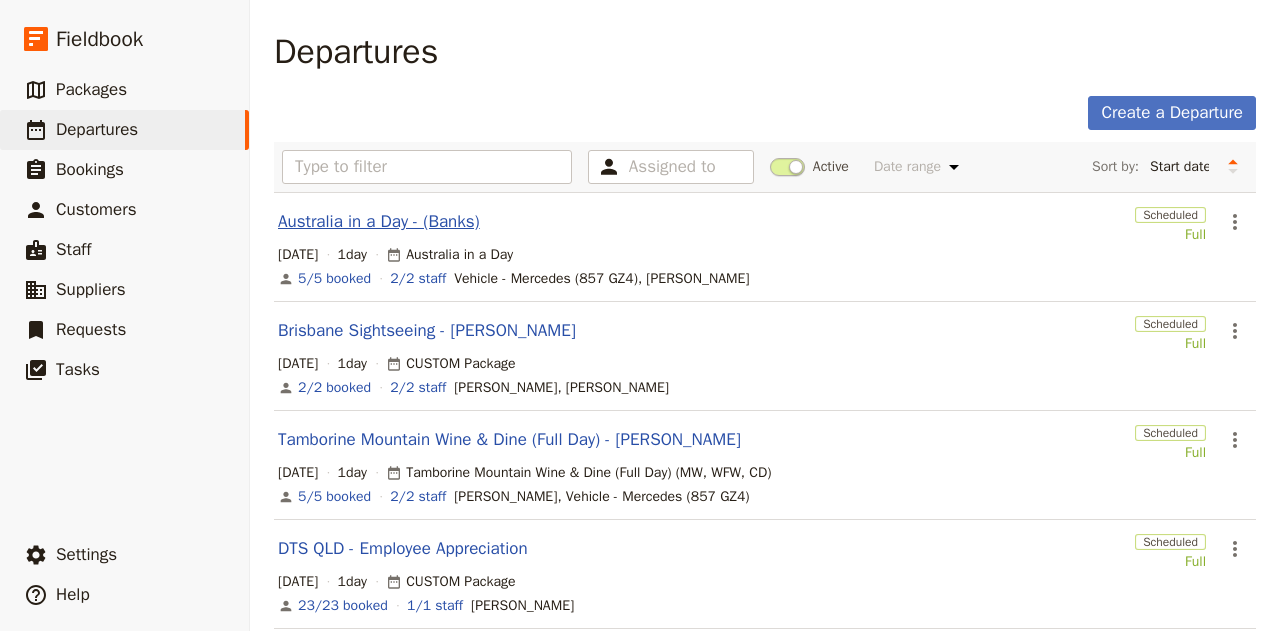 click on "Australia in a Day - (Banks)" at bounding box center [379, 222] 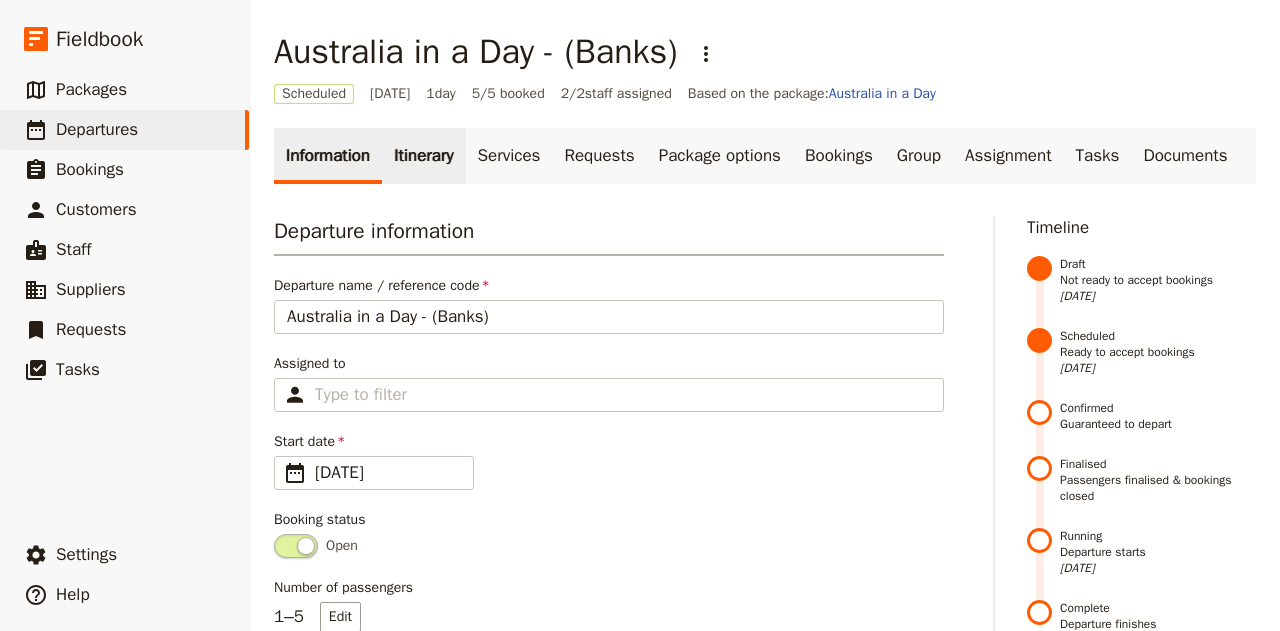 click on "Itinerary" at bounding box center (423, 156) 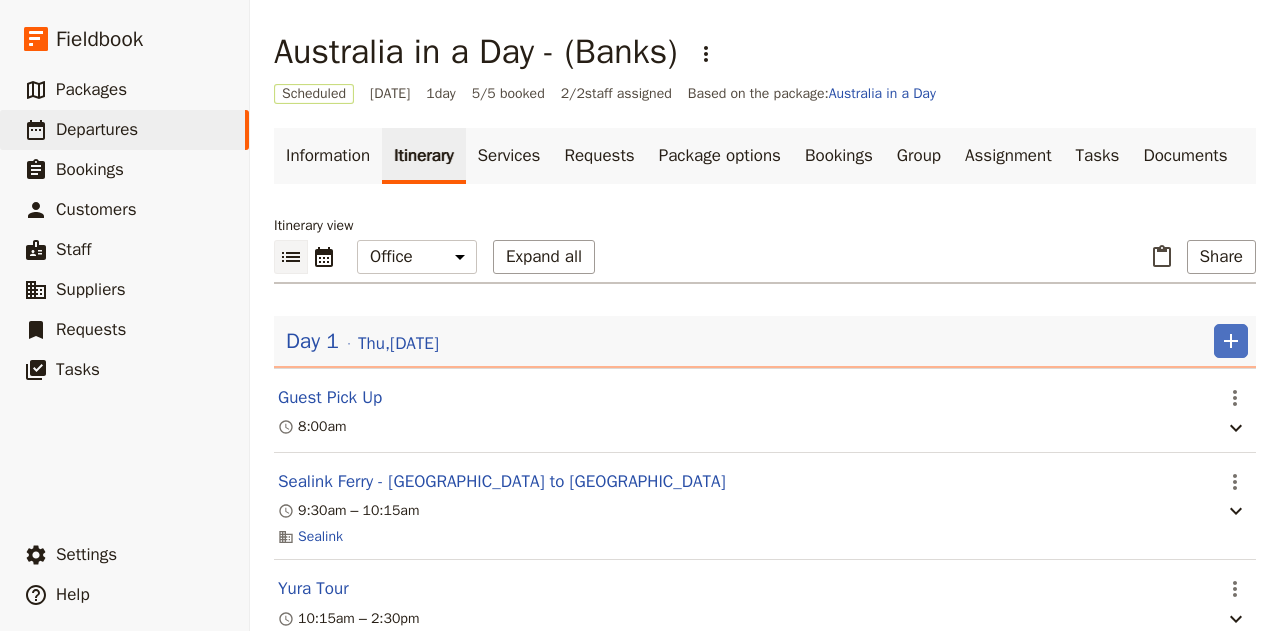 click 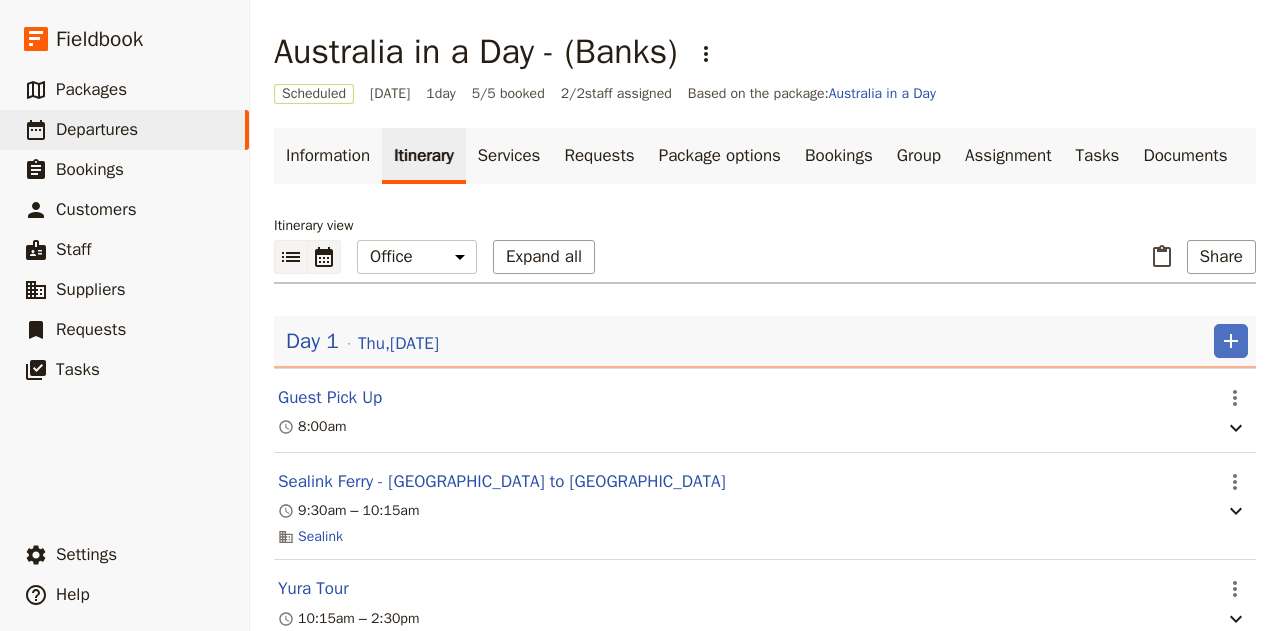 click 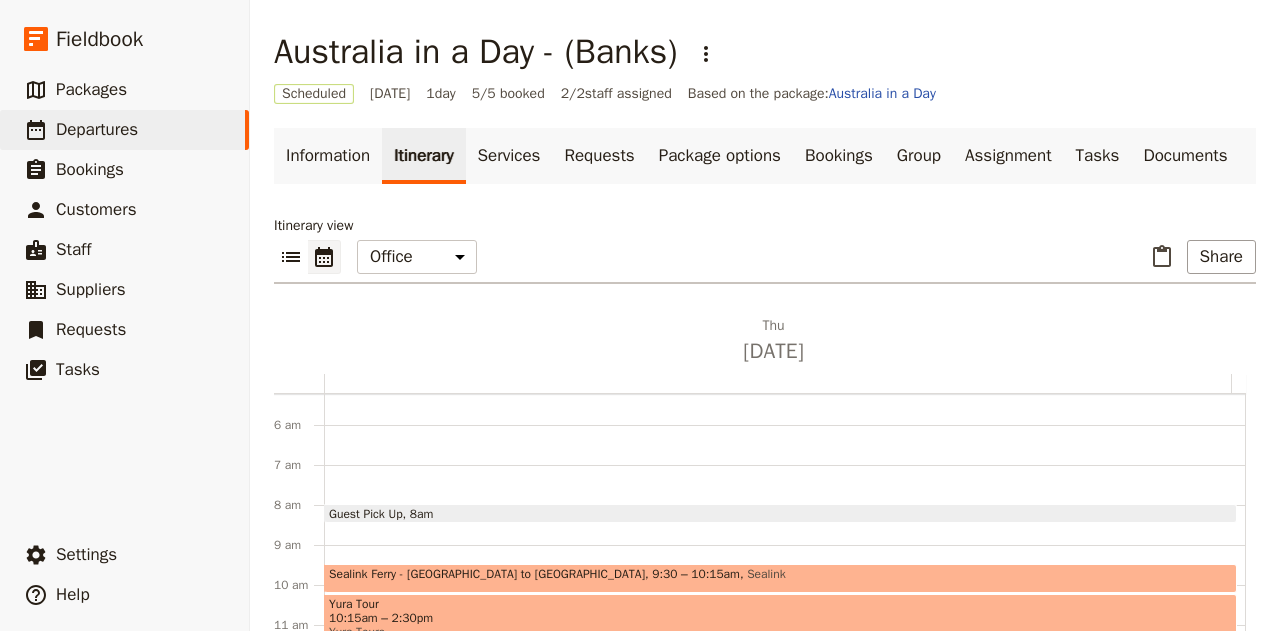 scroll, scrollTop: 206, scrollLeft: 0, axis: vertical 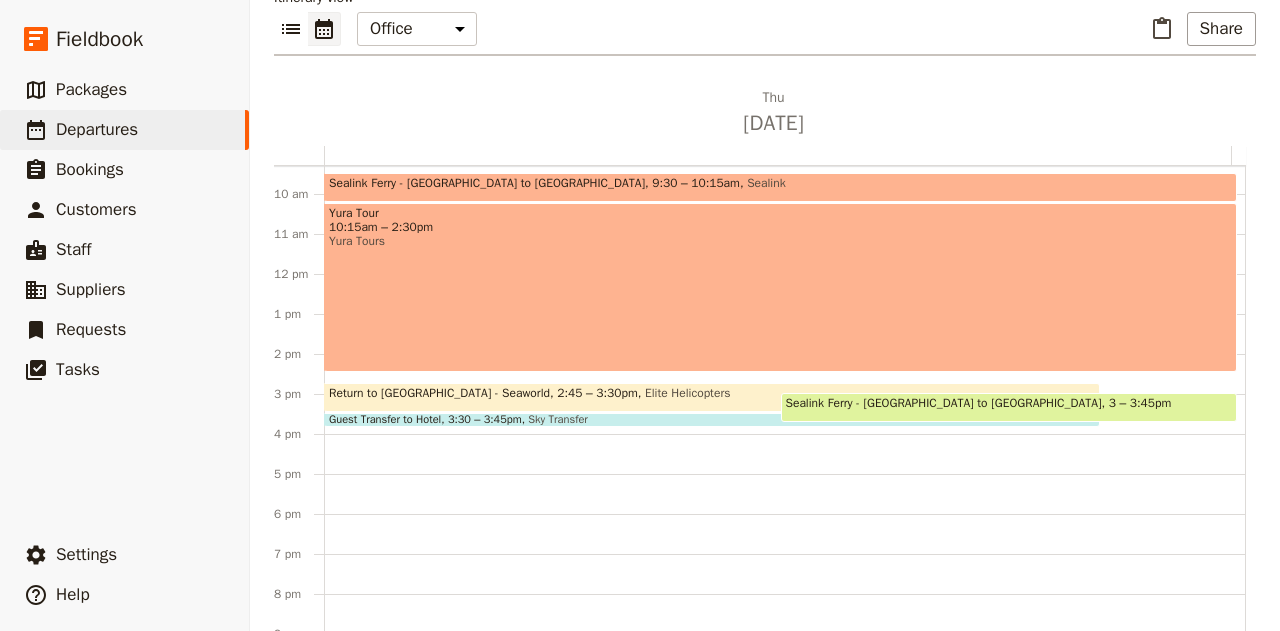 click on "2:45 – 3:30pm" at bounding box center (597, 397) 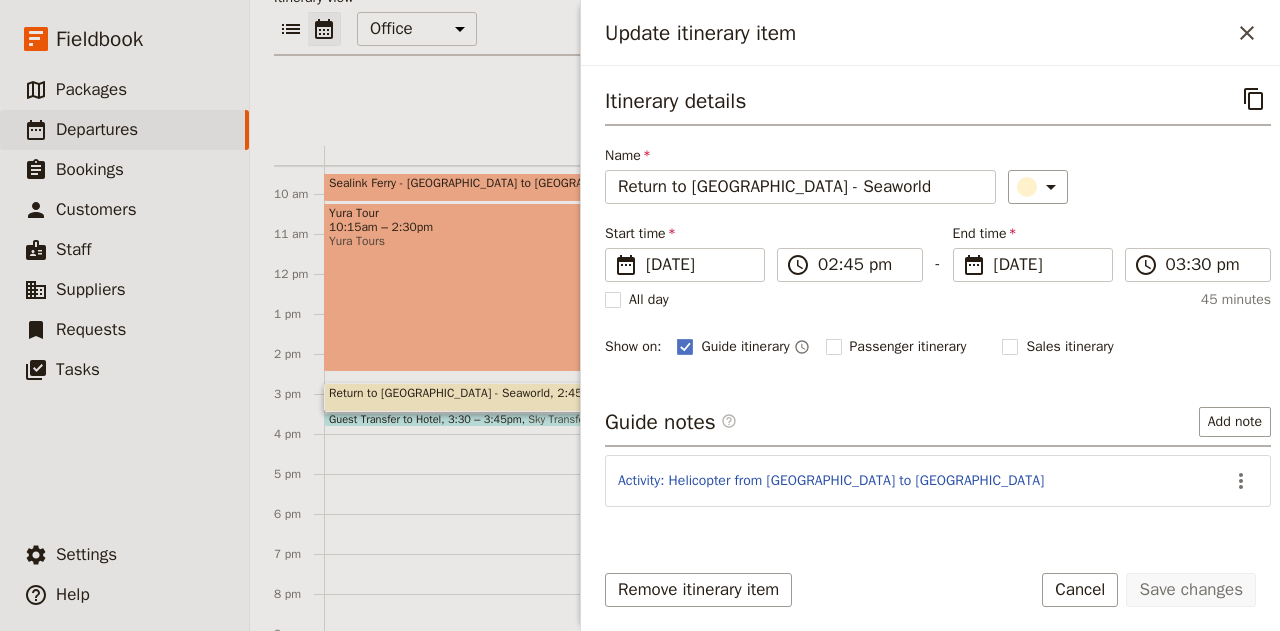 click at bounding box center [712, 422] 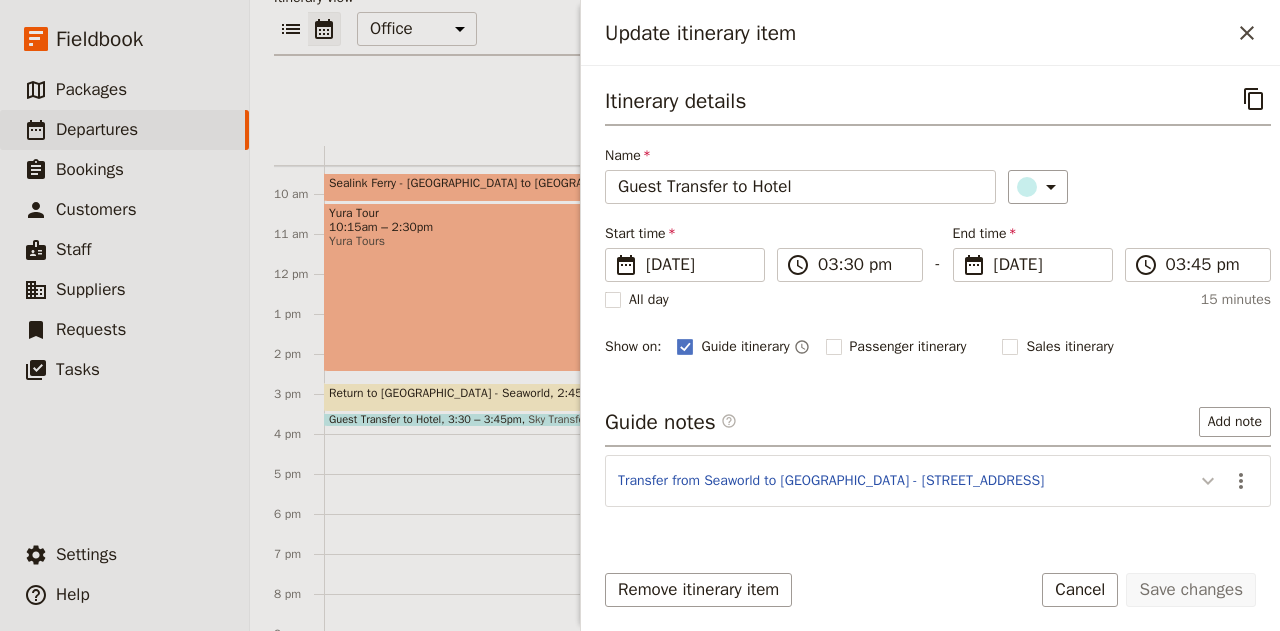 click 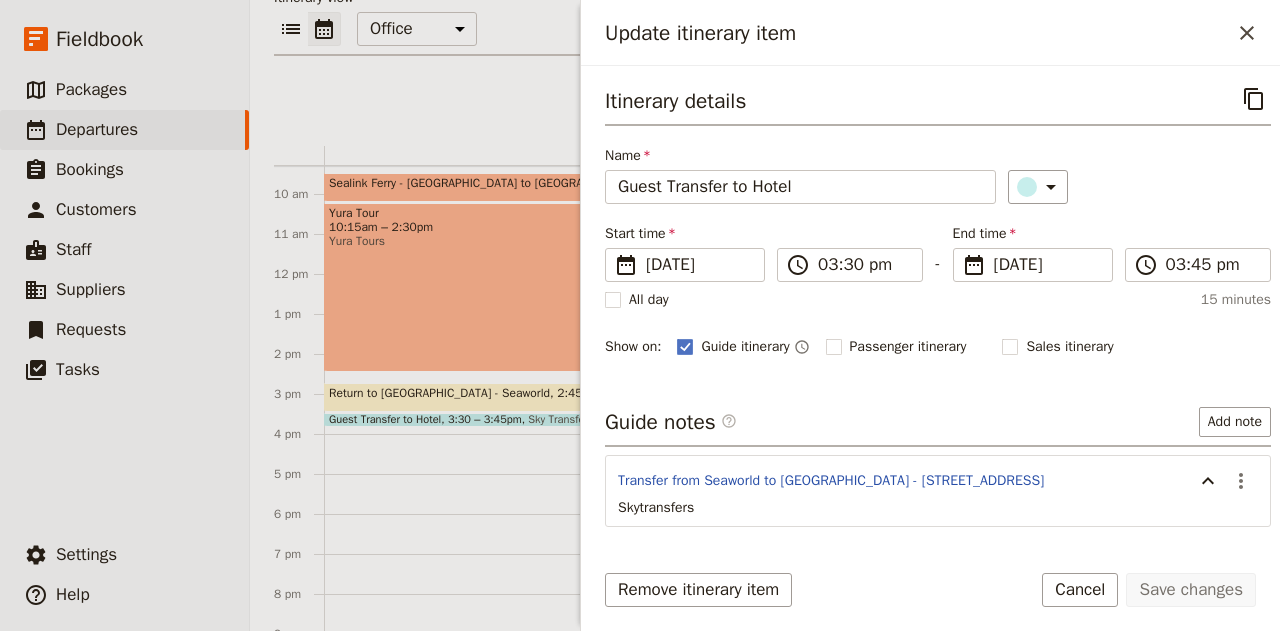 click on "Guest Pick Up 8am Sealink Ferry - [GEOGRAPHIC_DATA] to [GEOGRAPHIC_DATA]  9:30 – 10:15am Sealink Yura Tour 10:15am – 2:30pm Yura Tours Return to [GEOGRAPHIC_DATA] - Seaworld 2:45 – 3:30pm Elite Helicopters Guest Transfer to Hotel 3:30 – 3:45pm Sky Transfer Sealink Ferry - [GEOGRAPHIC_DATA] to [GEOGRAPHIC_DATA] 3 – 3:45pm" at bounding box center [785, 274] 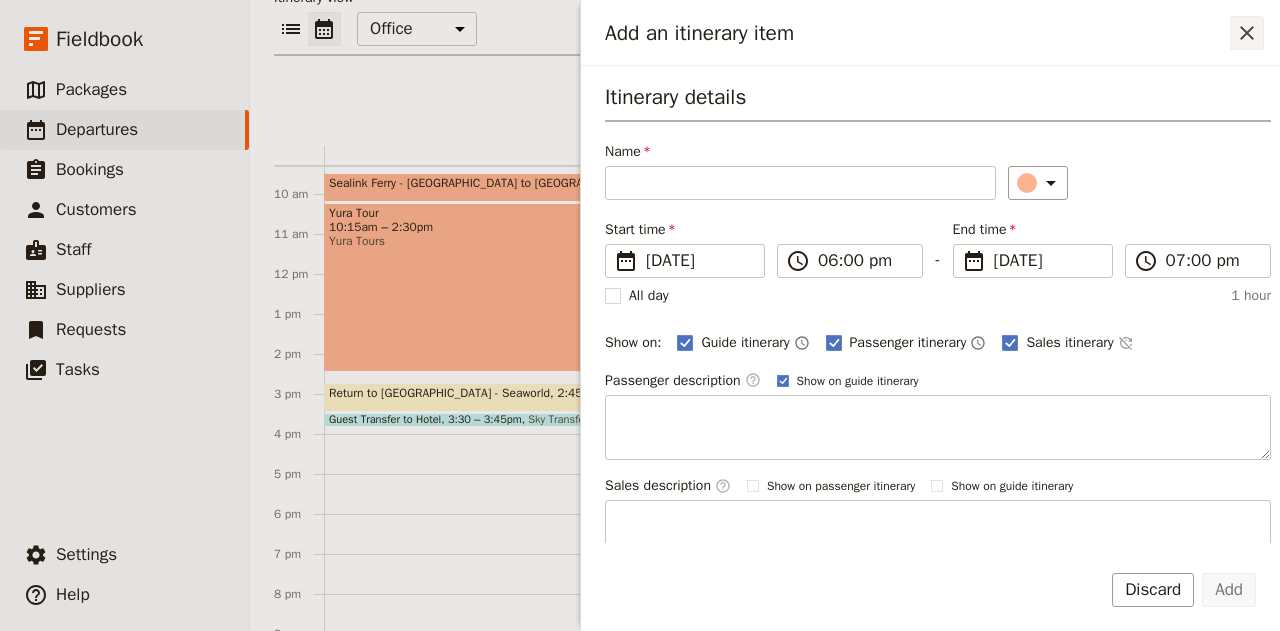 click 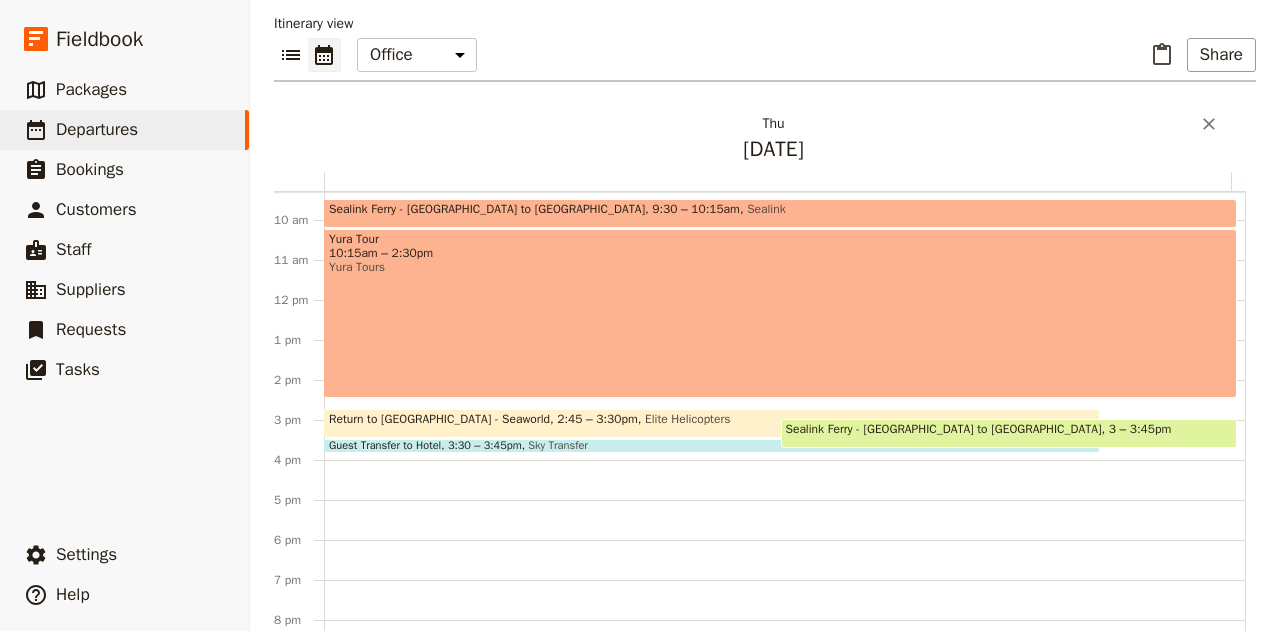 scroll, scrollTop: 201, scrollLeft: 0, axis: vertical 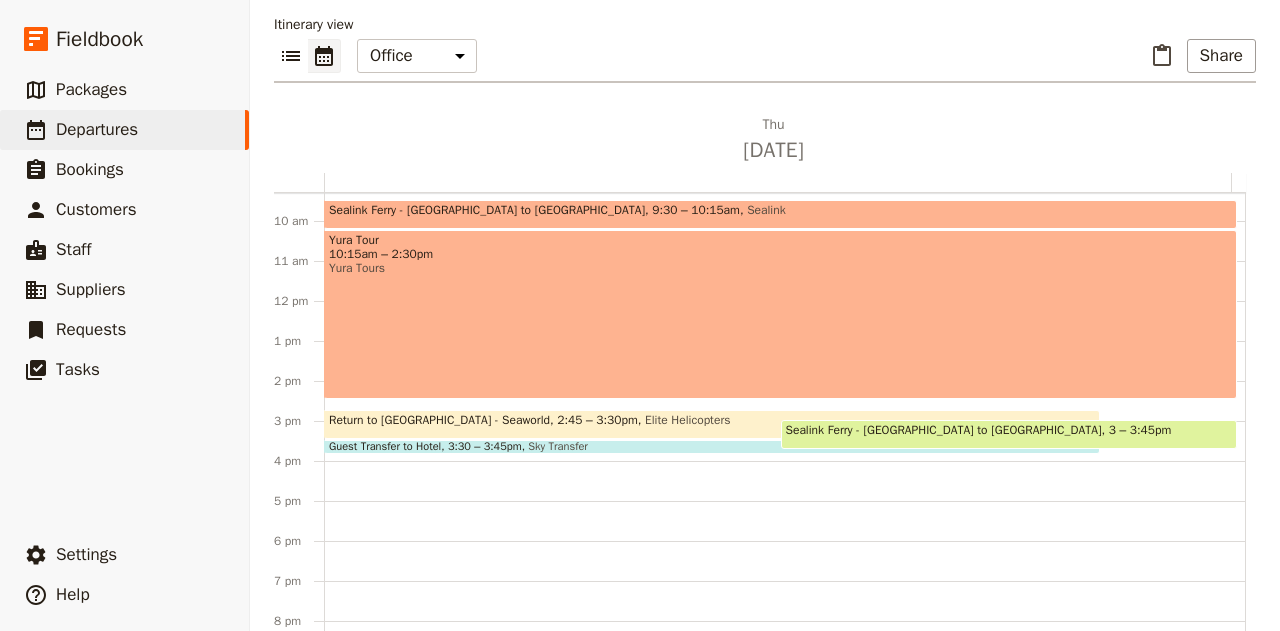 click on "3 – 3:45pm" at bounding box center [1140, 434] 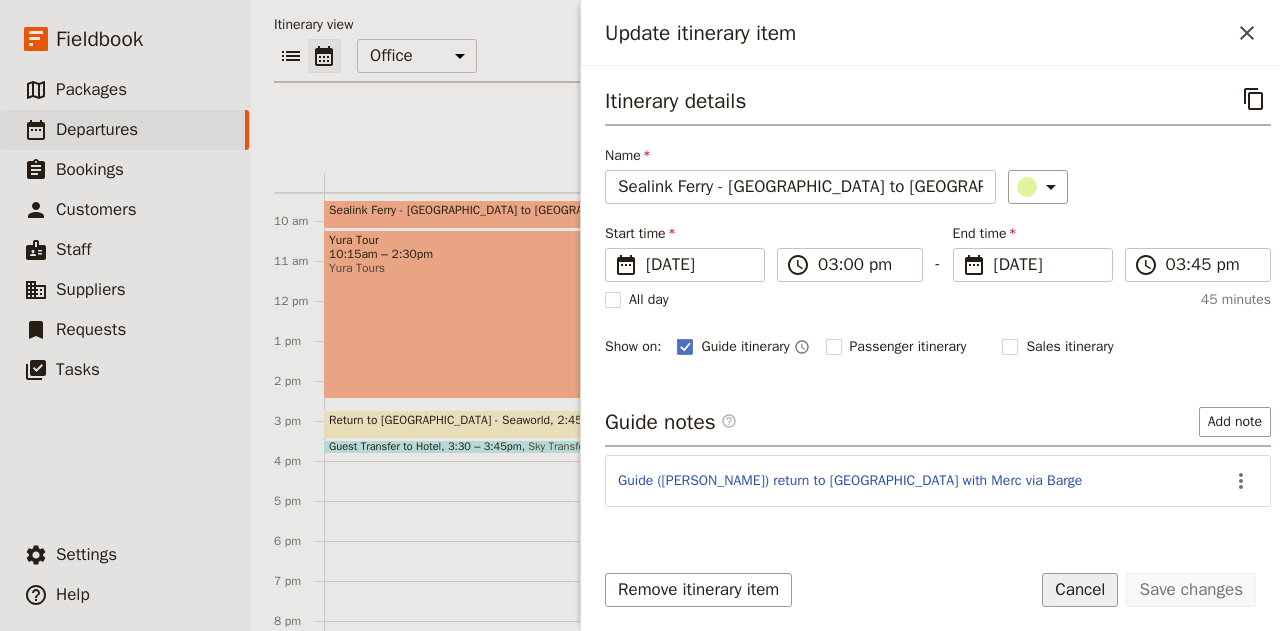 click on "Cancel" at bounding box center (1080, 590) 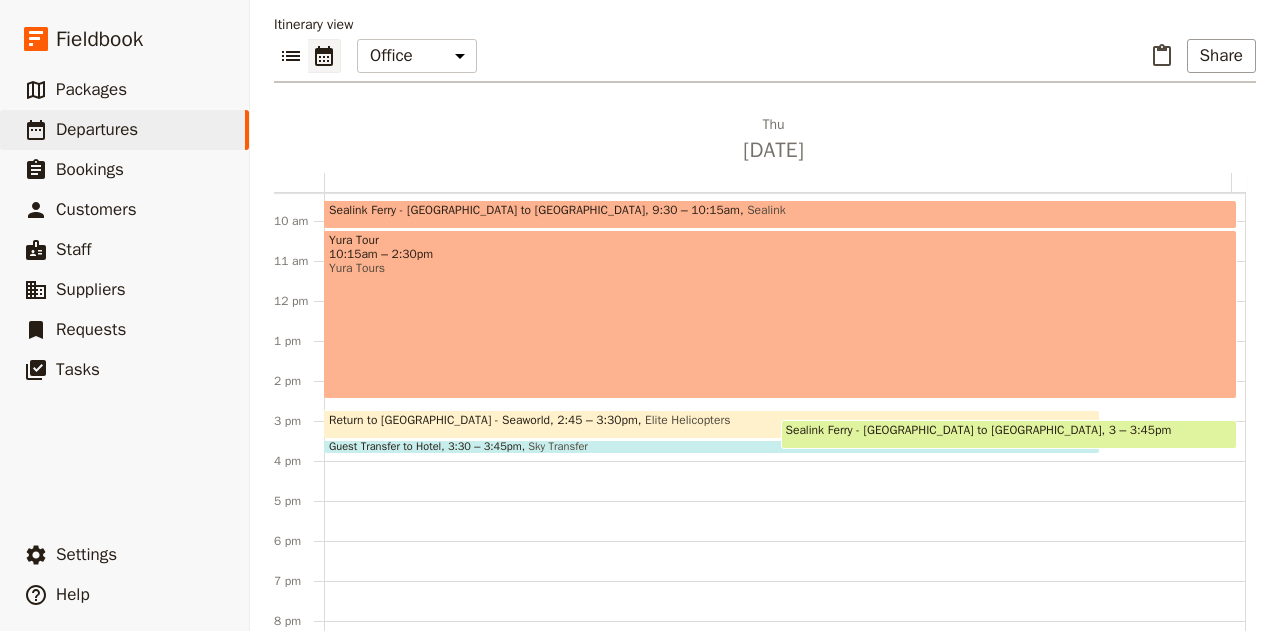scroll, scrollTop: 0, scrollLeft: 0, axis: both 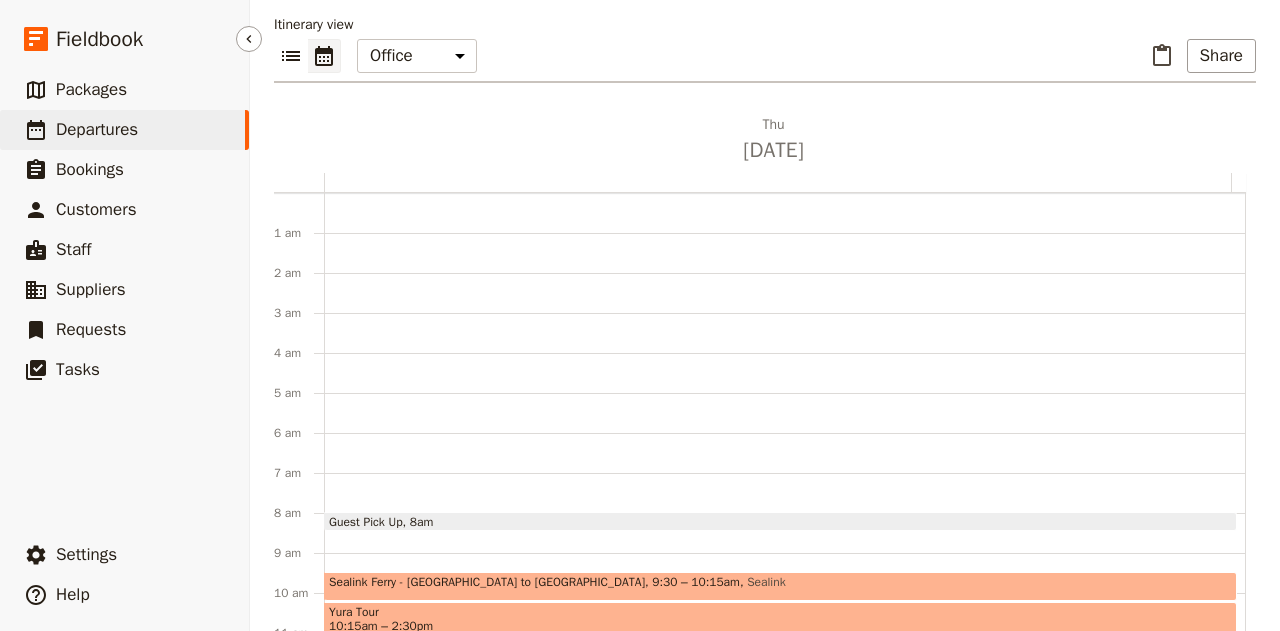 click on "Departures" at bounding box center (97, 129) 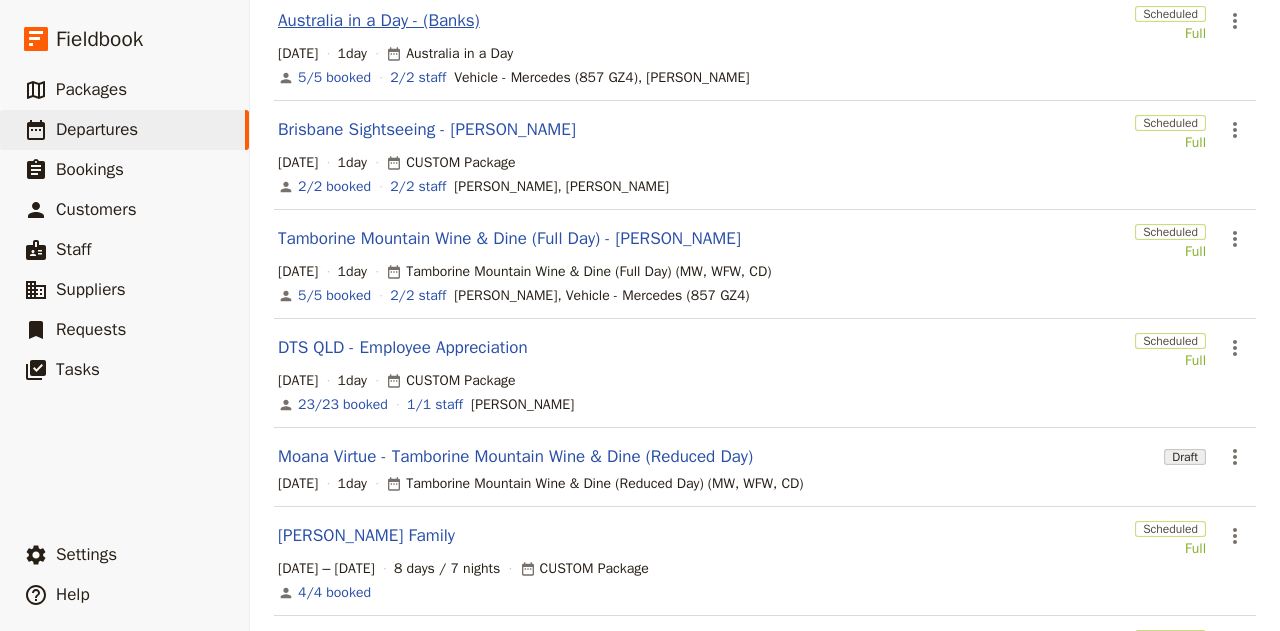 click on "Australia in a Day - (Banks)" at bounding box center (379, 21) 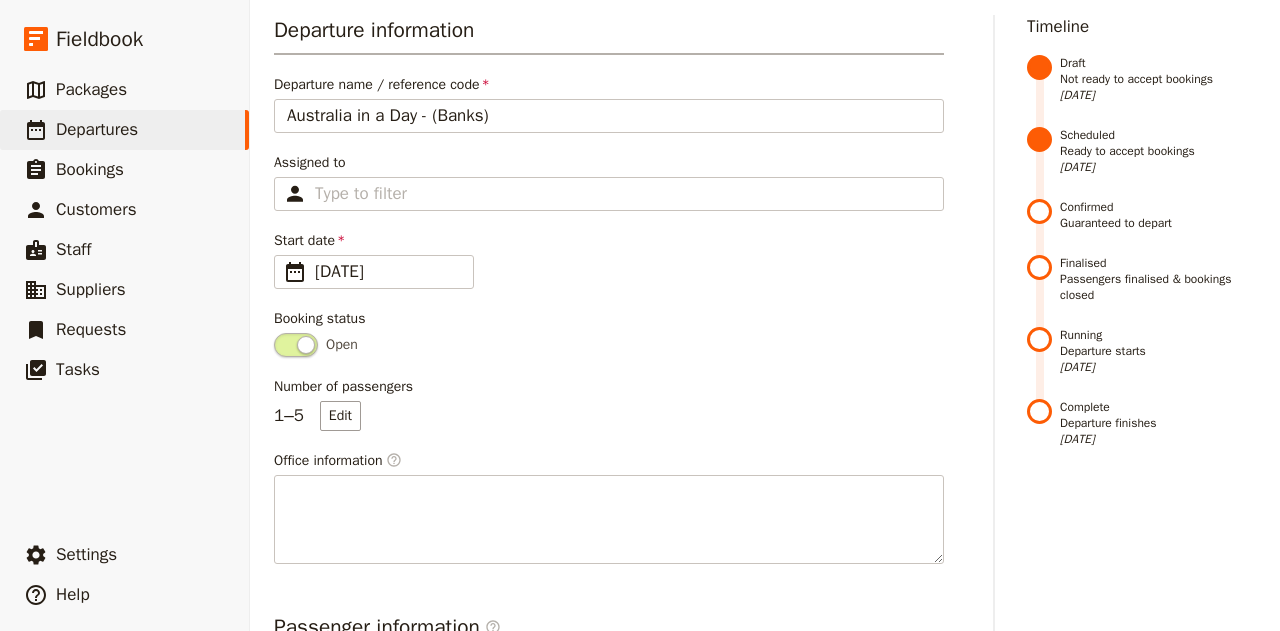 scroll, scrollTop: 0, scrollLeft: 0, axis: both 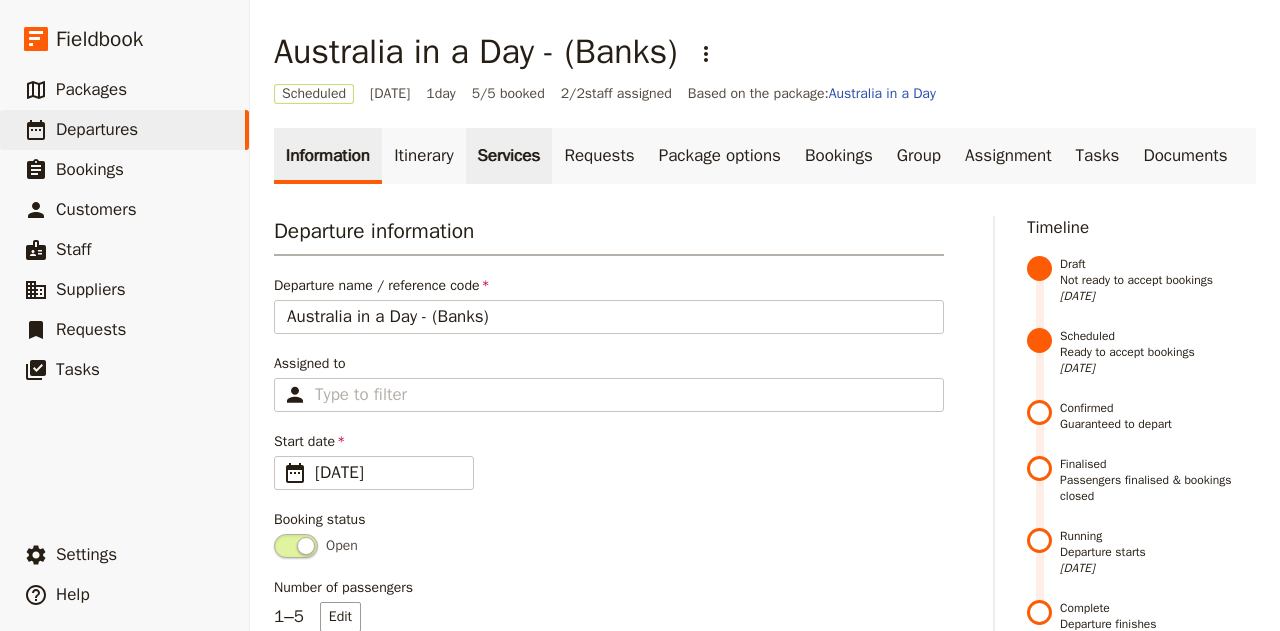 click on "Services" at bounding box center [509, 156] 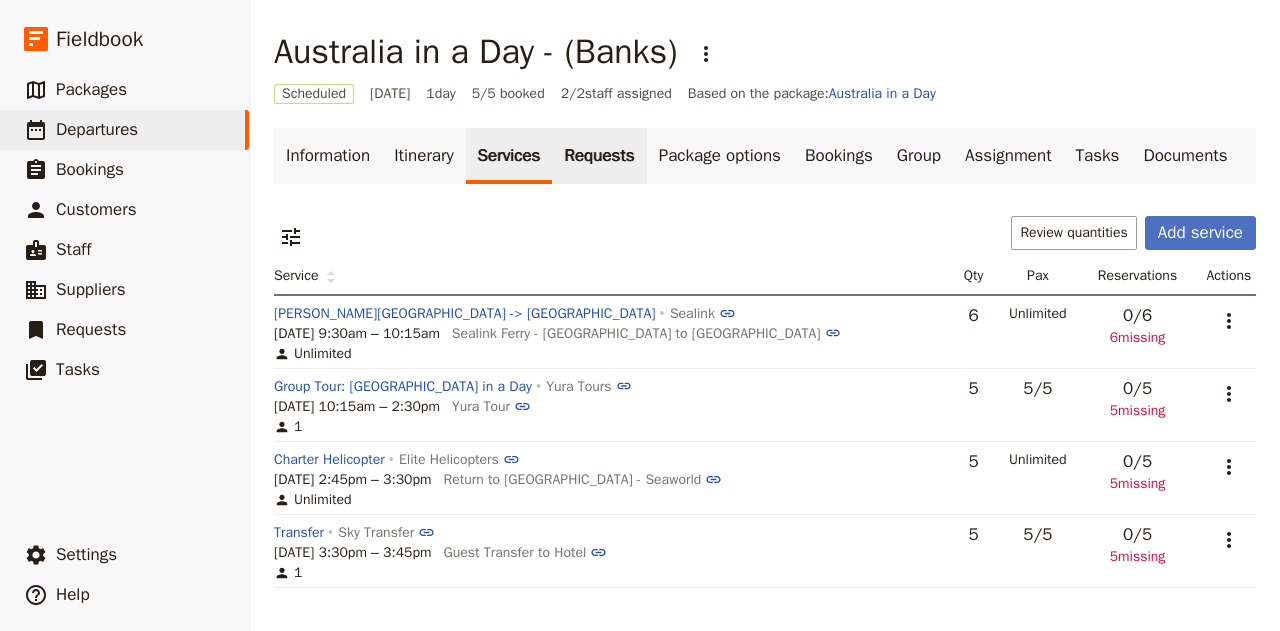click on "Requests" at bounding box center (599, 156) 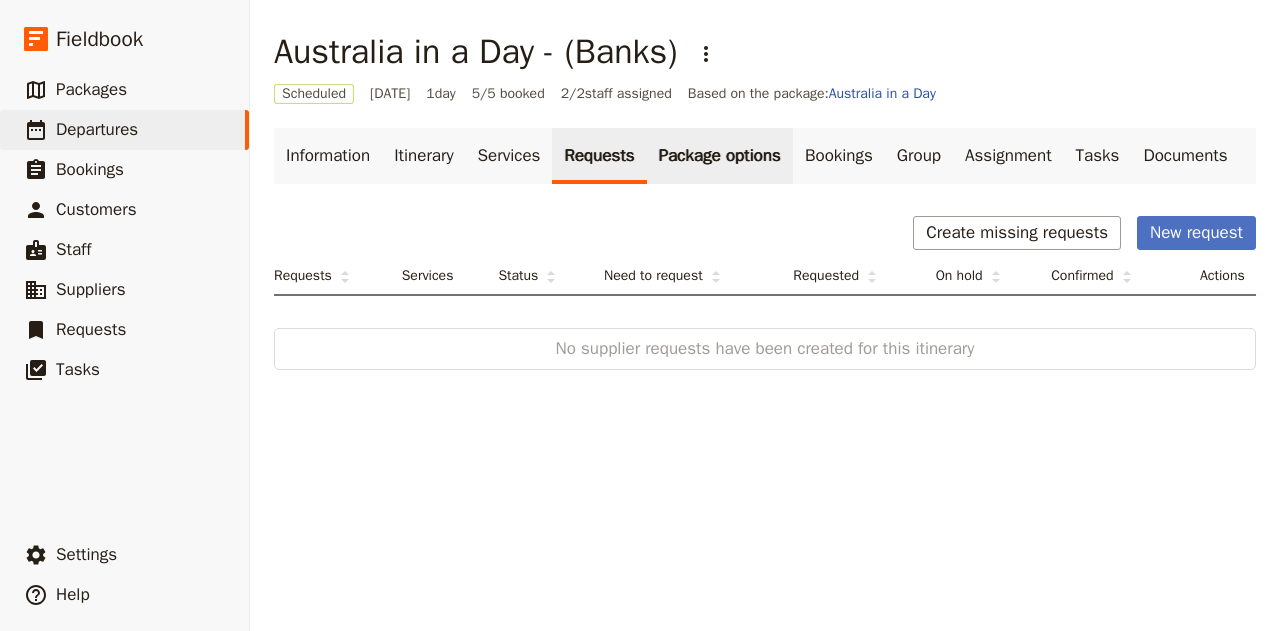 click on "Package options" at bounding box center (720, 156) 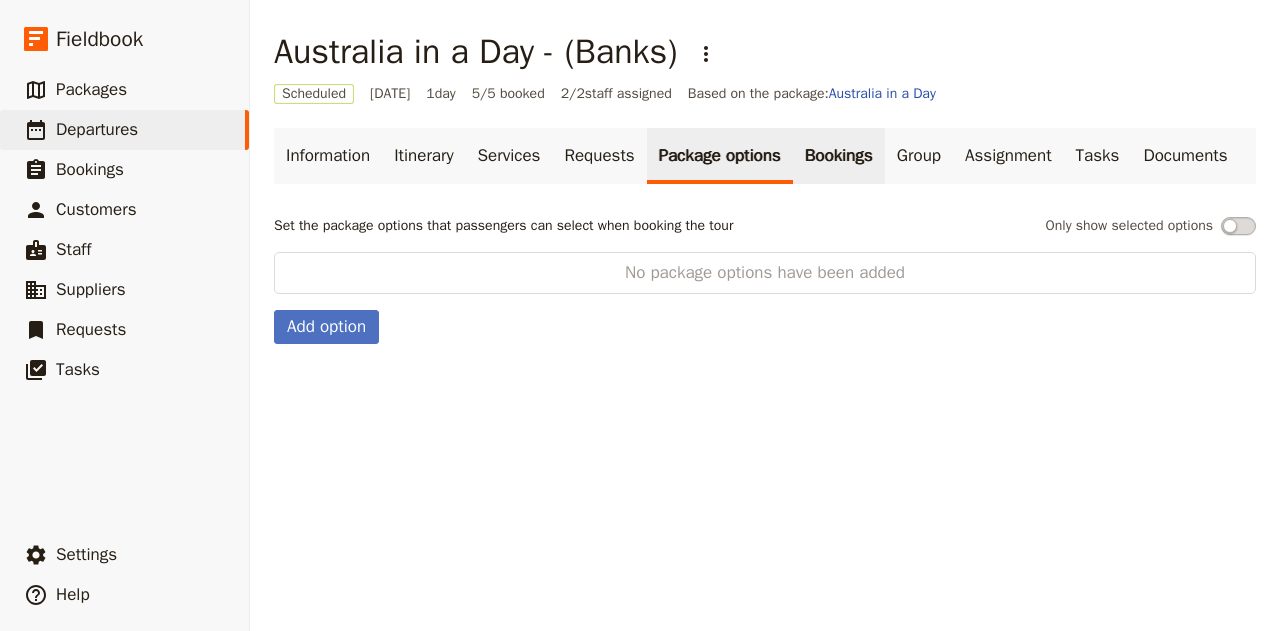 click on "Bookings" at bounding box center (839, 156) 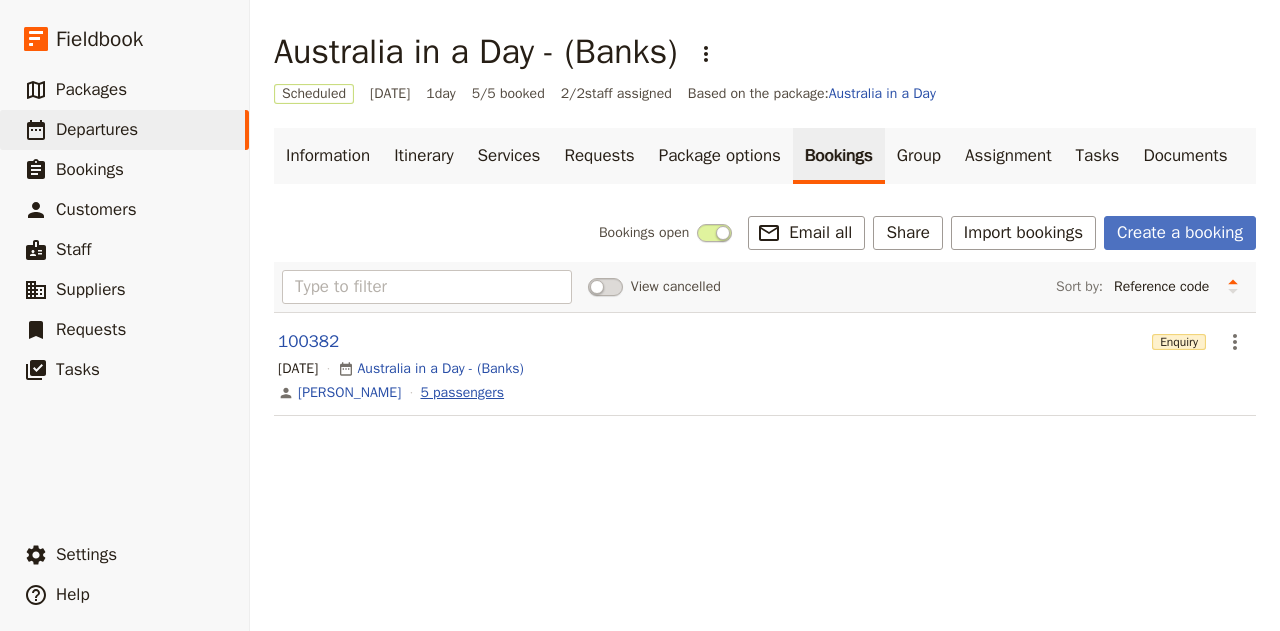 click on "5 passengers" at bounding box center [462, 393] 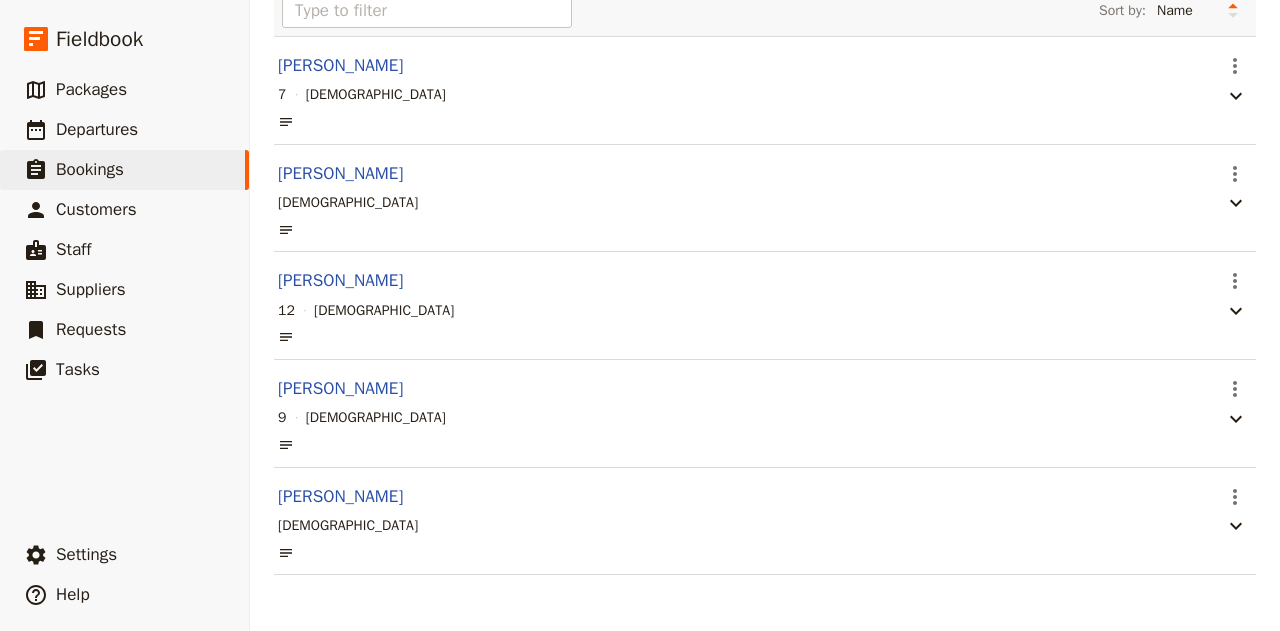 scroll, scrollTop: 129, scrollLeft: 0, axis: vertical 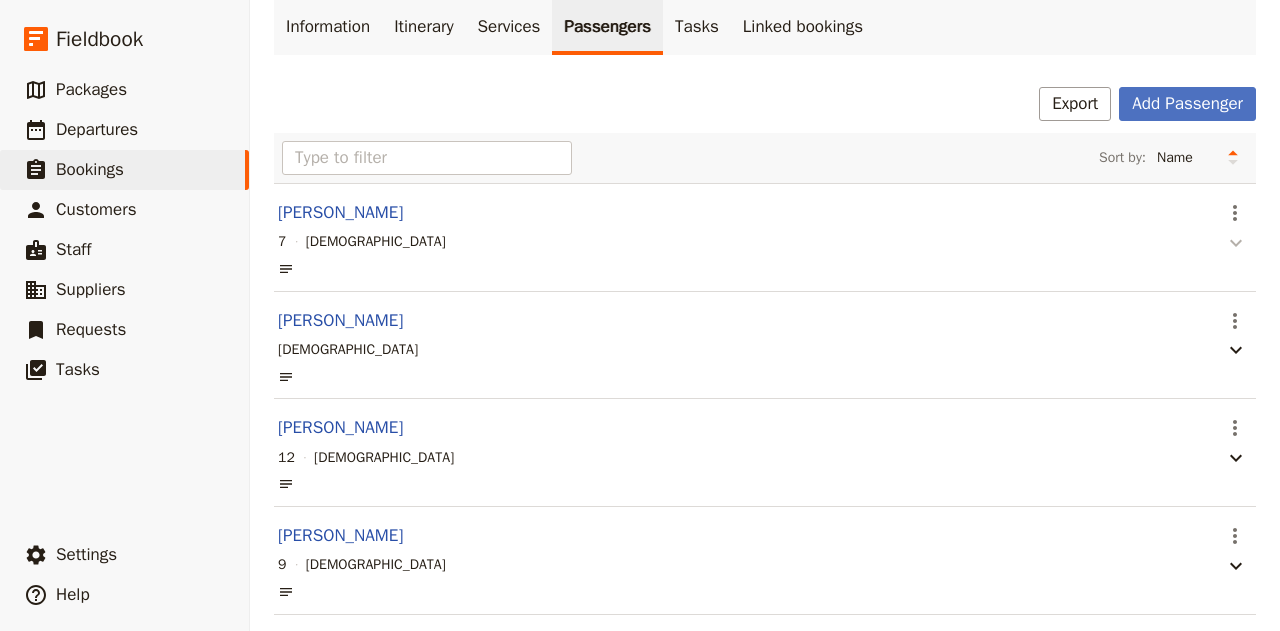 click 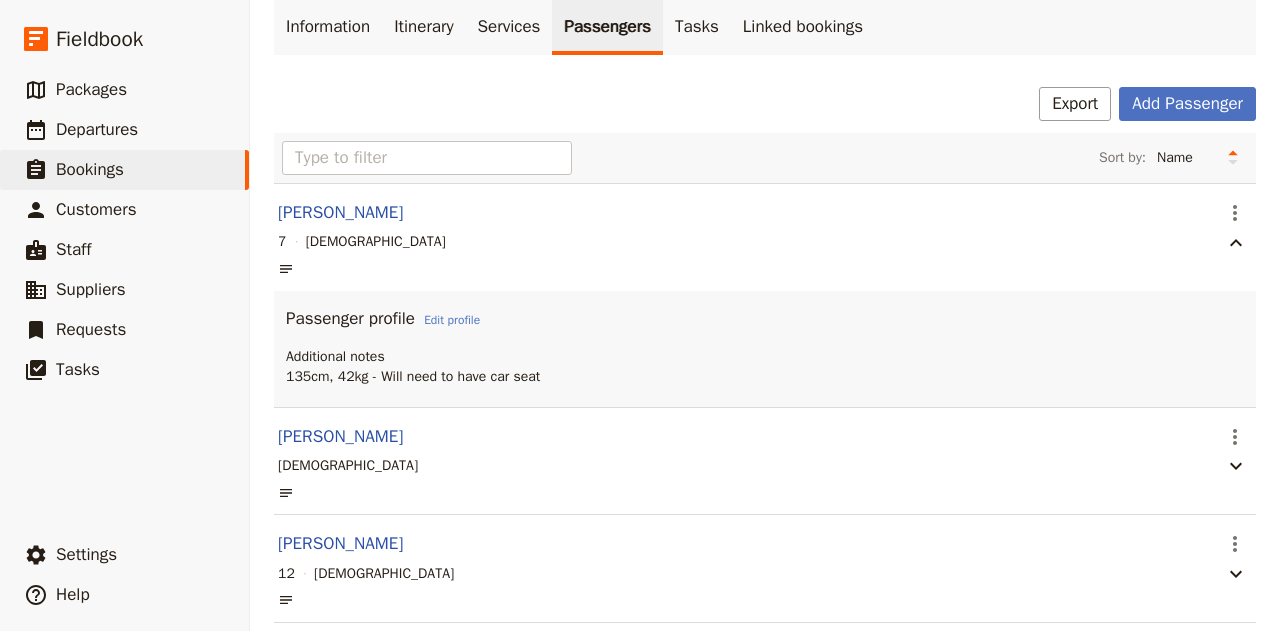 click on "Export Add Passenger" at bounding box center (765, 104) 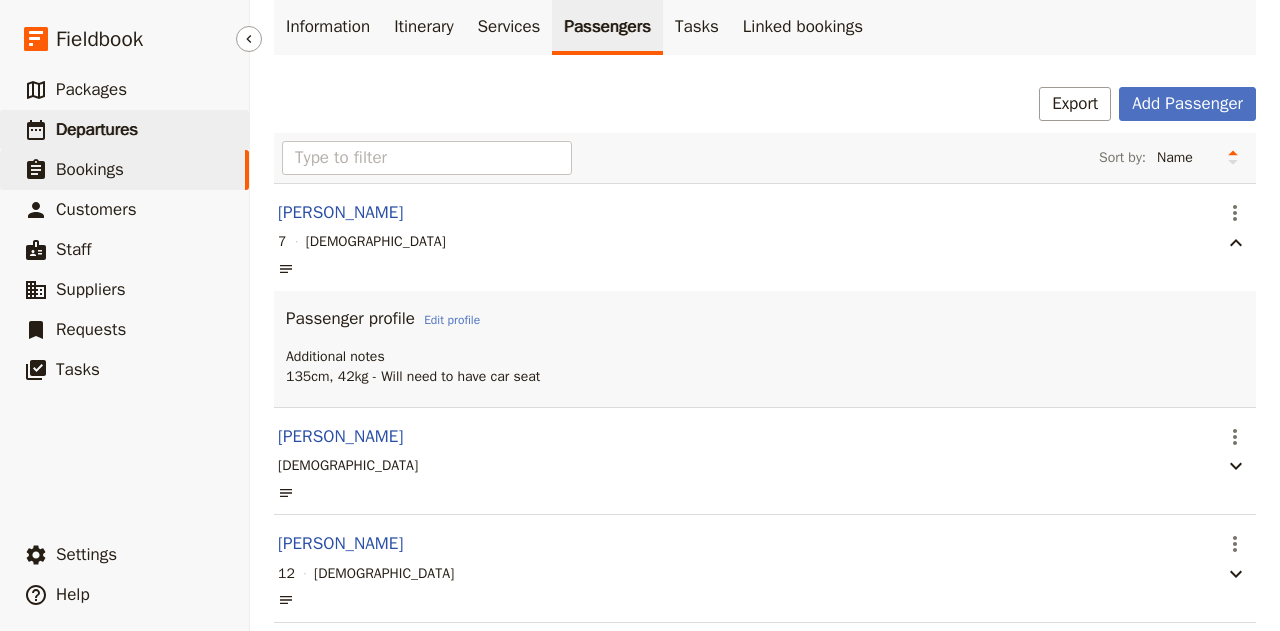 click on "Departures" at bounding box center [97, 129] 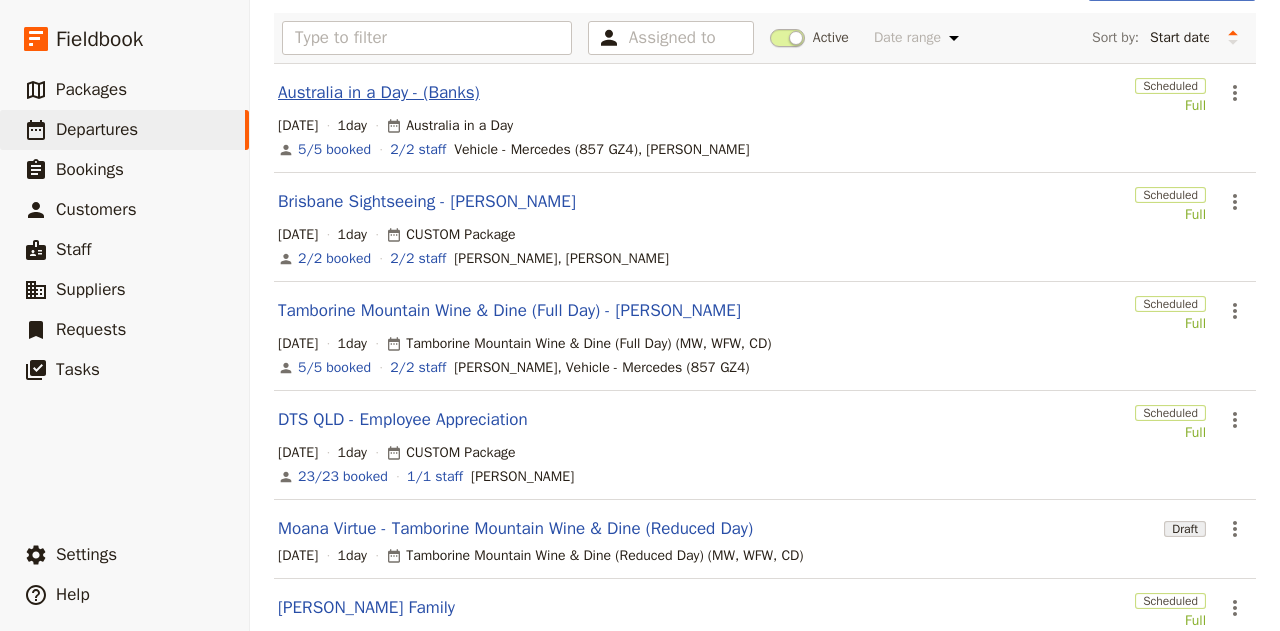 click on "Australia in a Day - (Banks)" at bounding box center (379, 93) 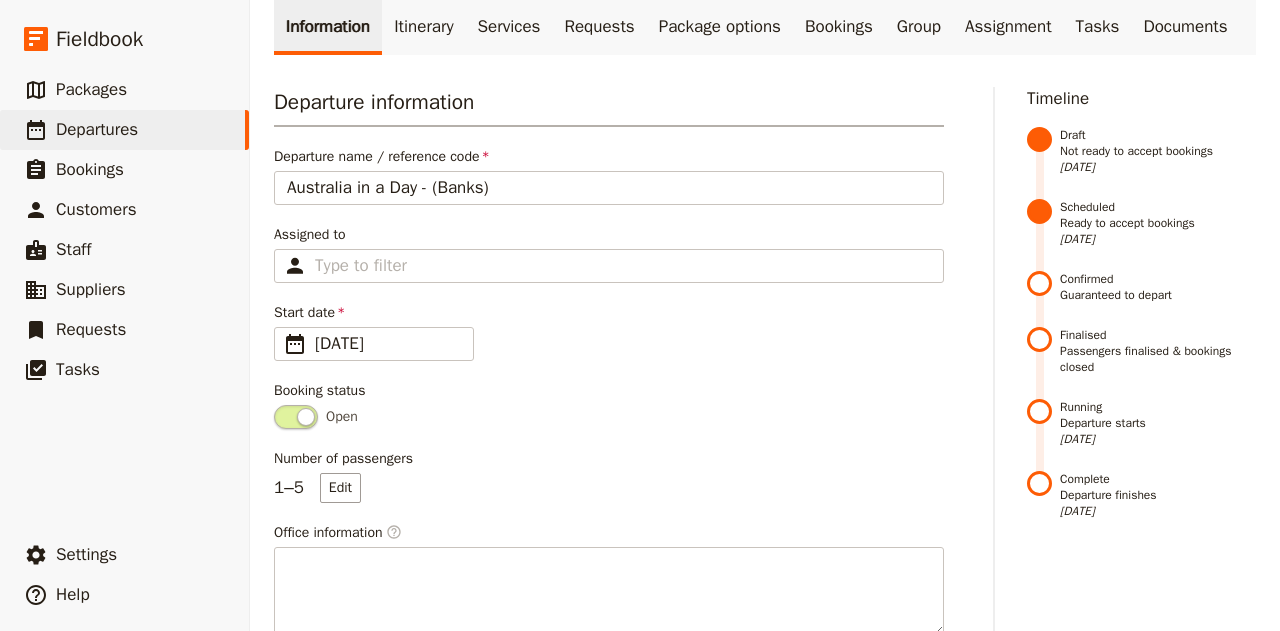 scroll, scrollTop: 0, scrollLeft: 0, axis: both 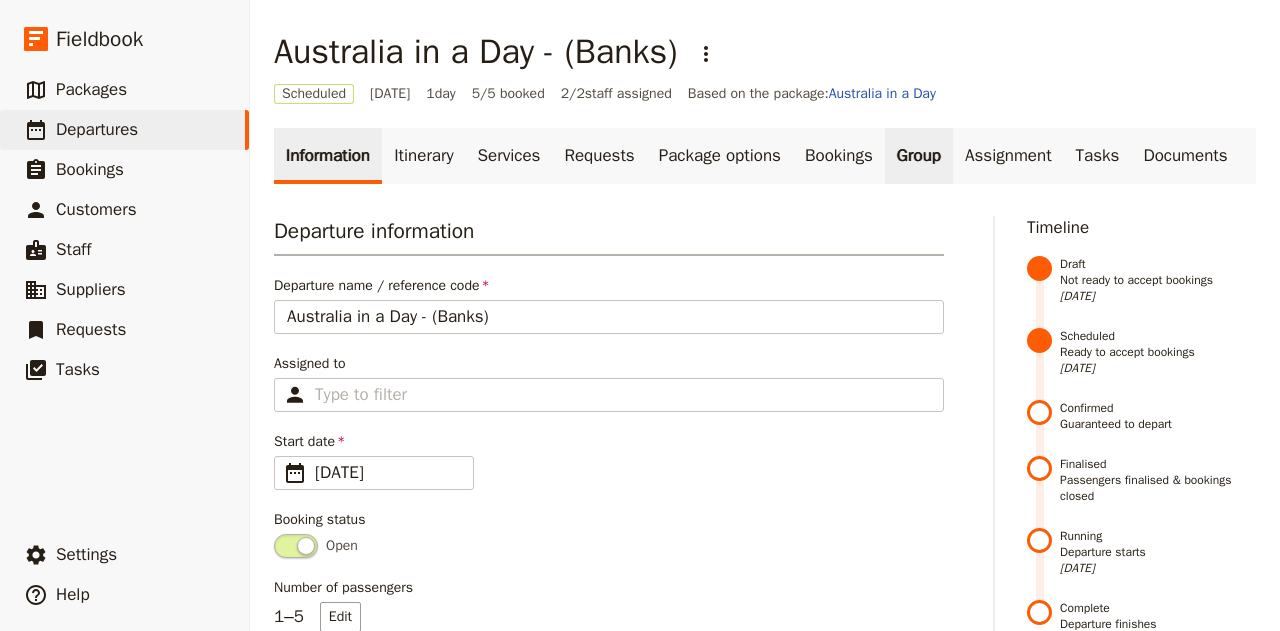 click on "Group" at bounding box center (919, 156) 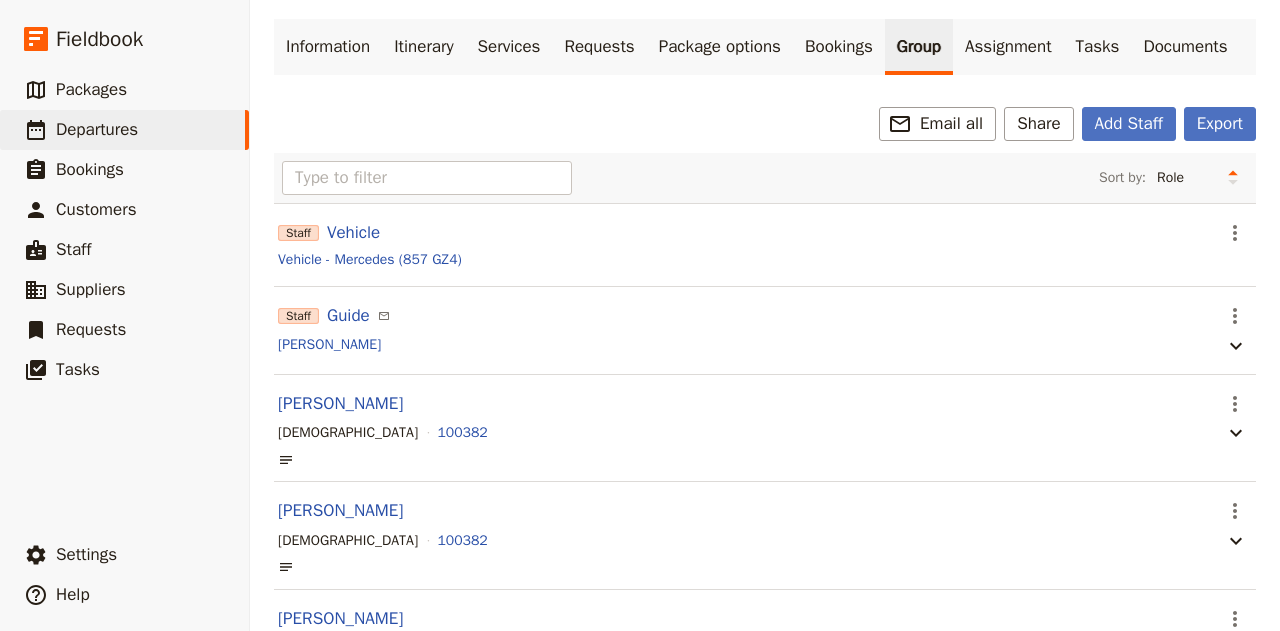 scroll, scrollTop: 0, scrollLeft: 0, axis: both 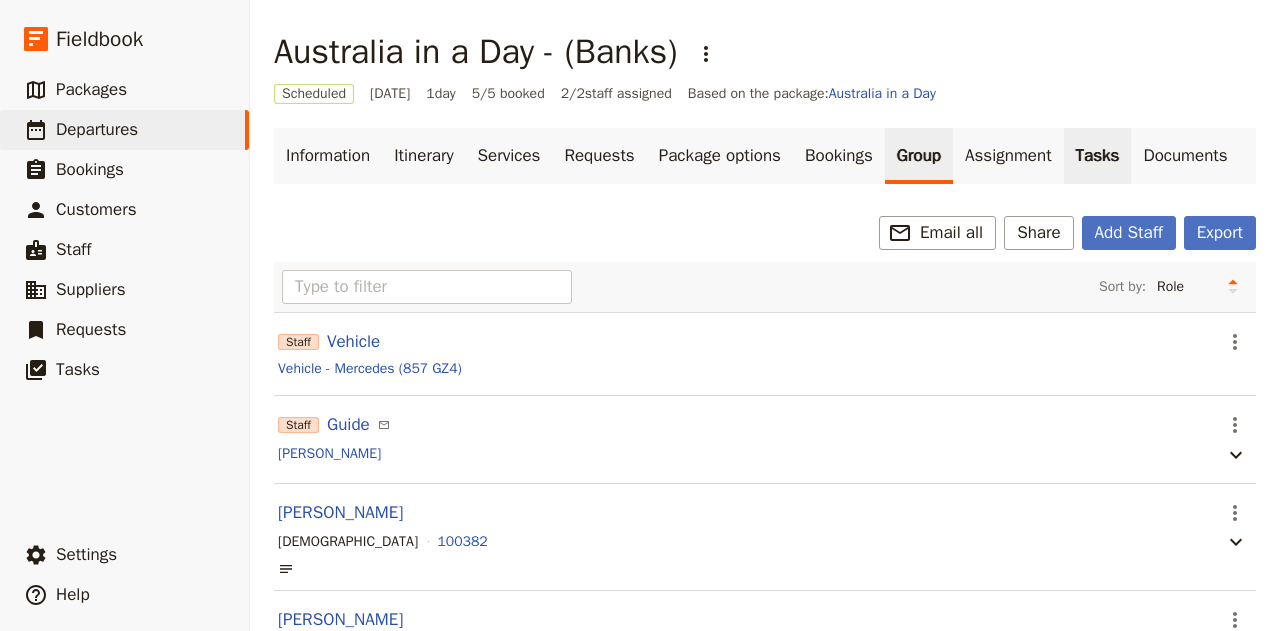 click on "Tasks" at bounding box center [1098, 156] 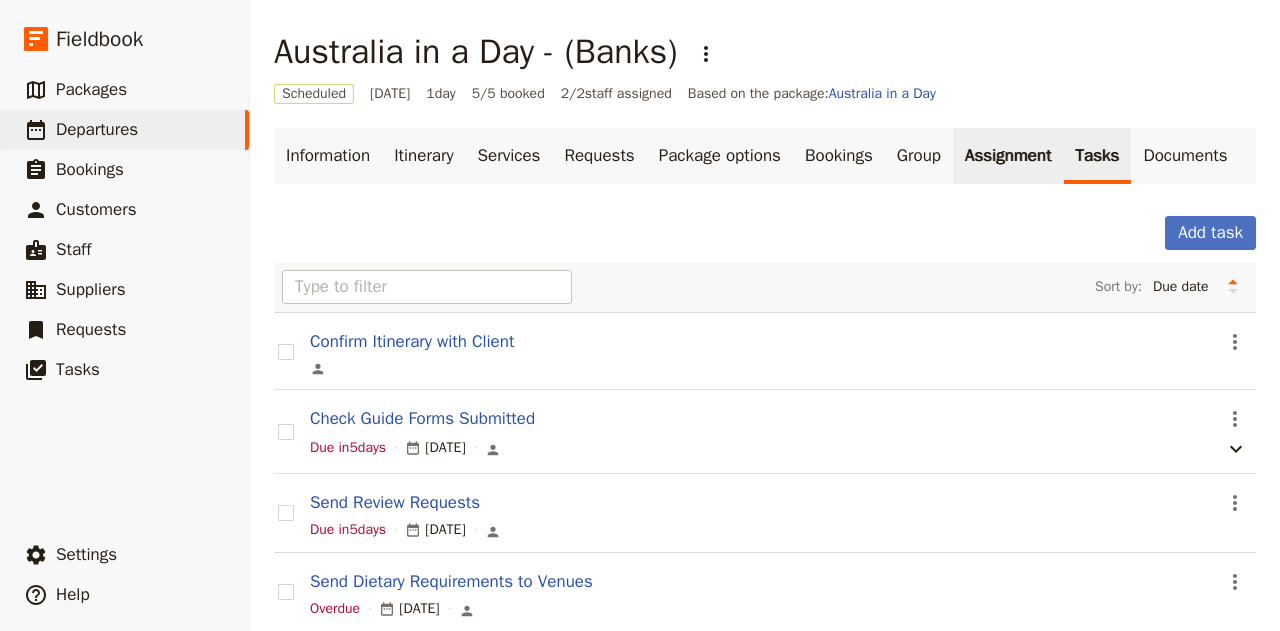 click on "Assignment" at bounding box center [1008, 156] 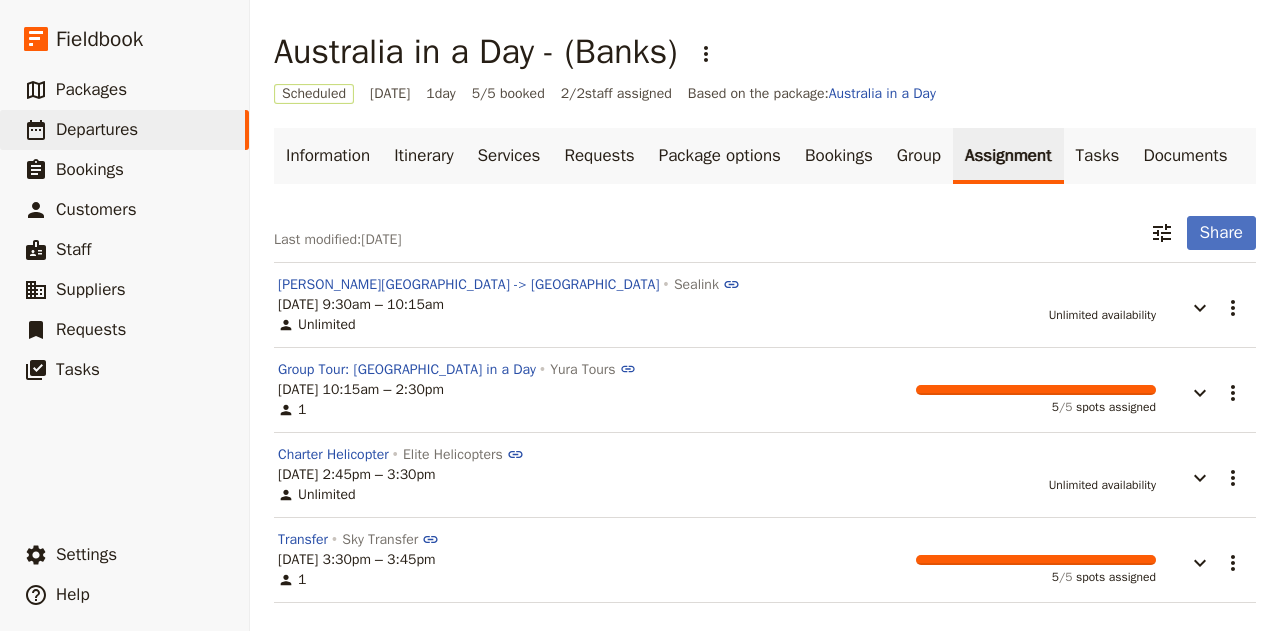 drag, startPoint x: 1202, startPoint y: 157, endPoint x: 736, endPoint y: 388, distance: 520.1125 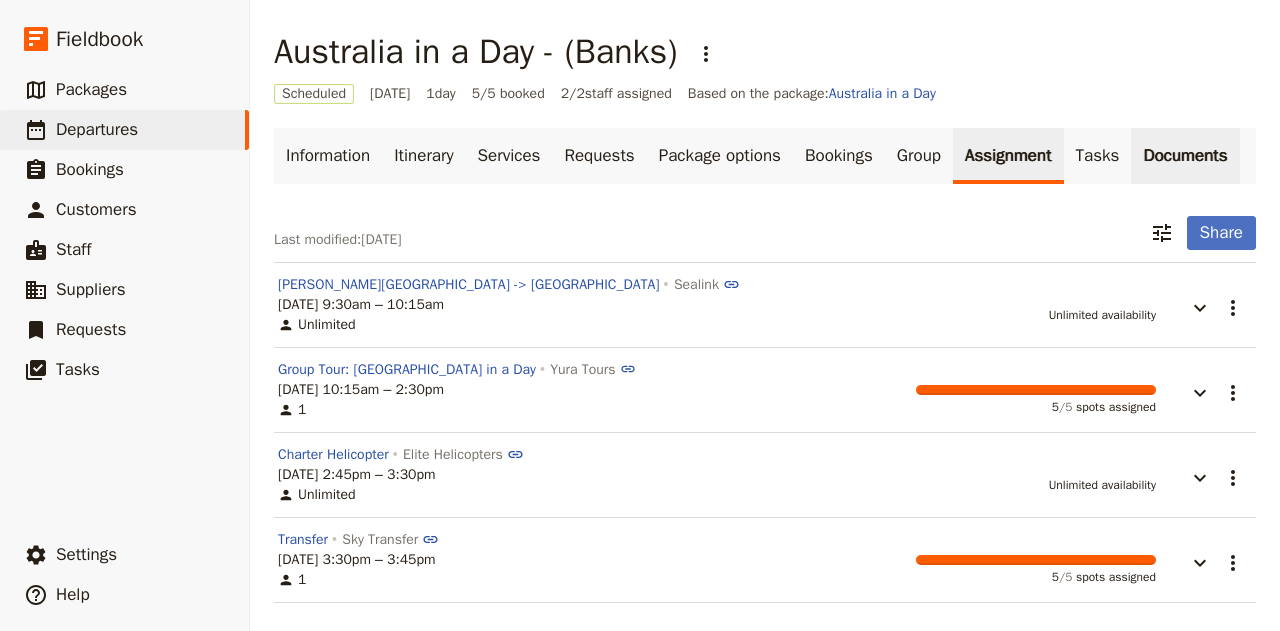 click on "Documents" at bounding box center [1185, 156] 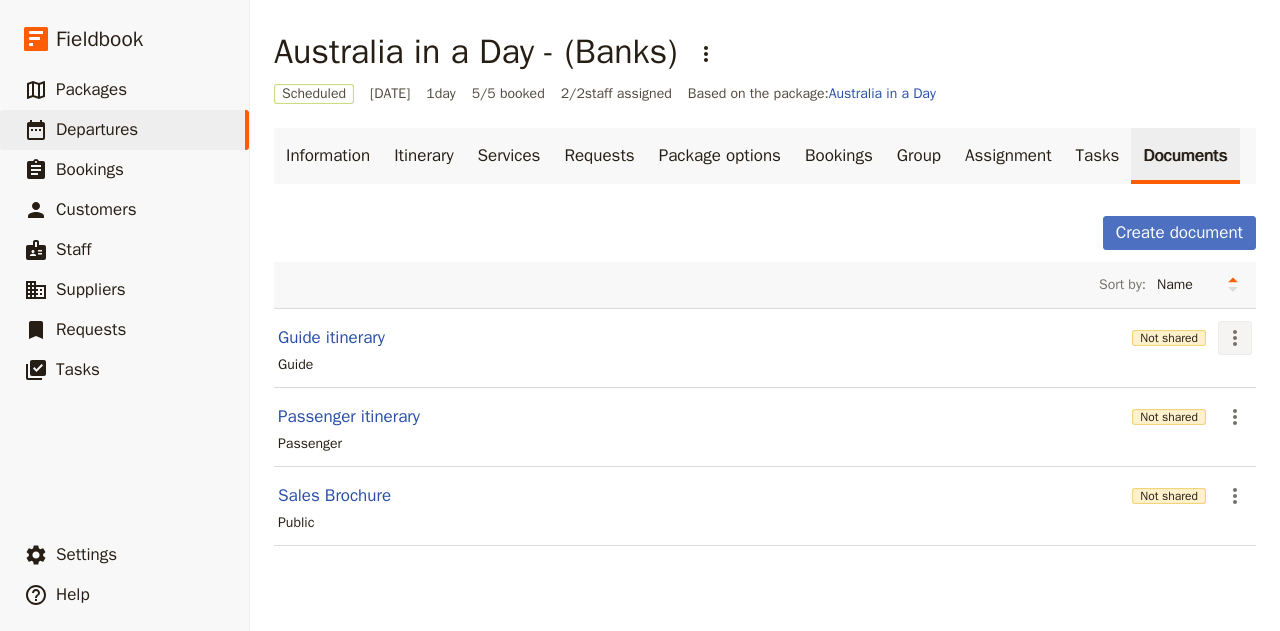 click 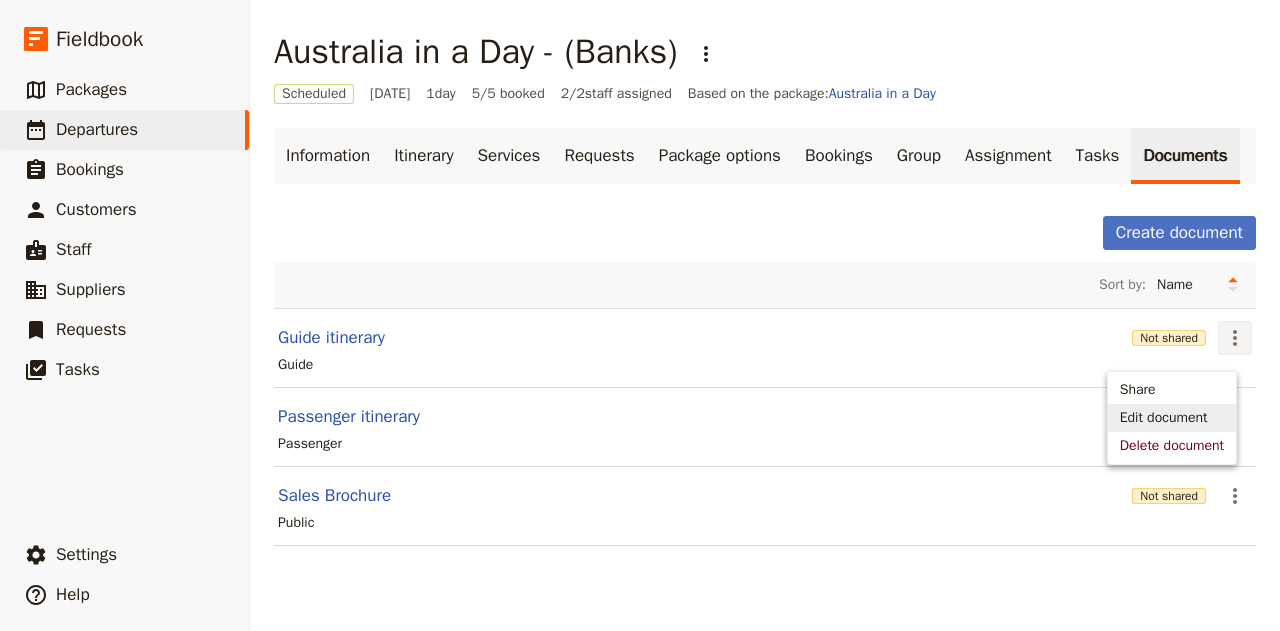 click on "Edit document" at bounding box center (1164, 418) 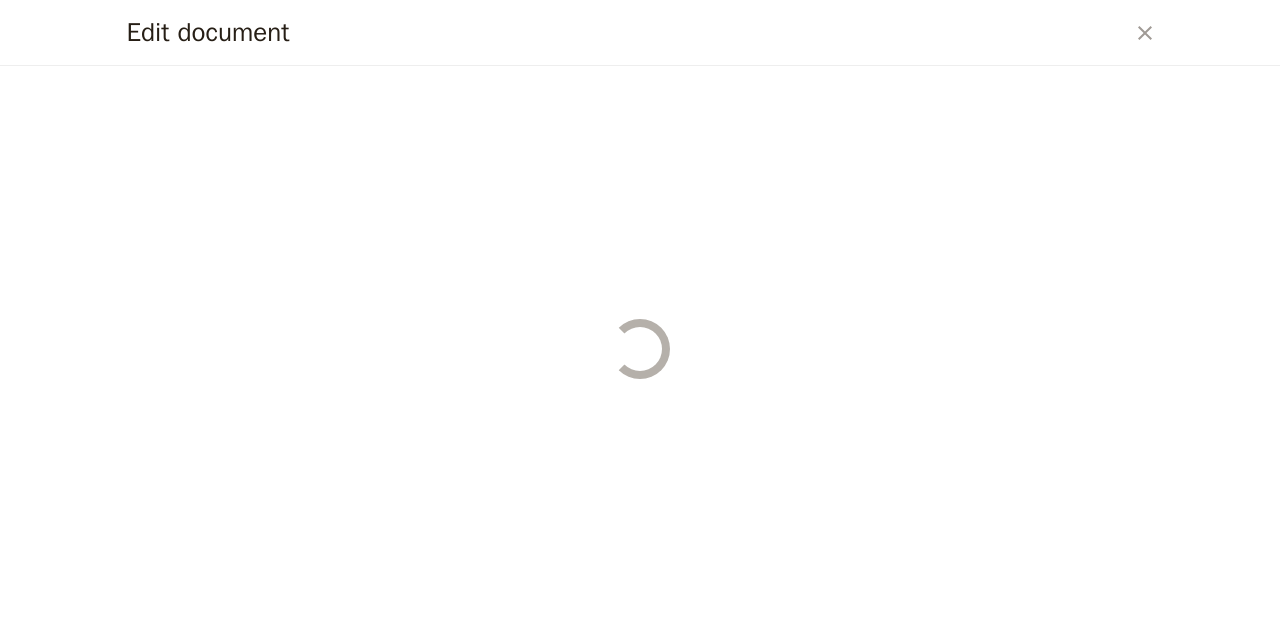 select on "STAFF" 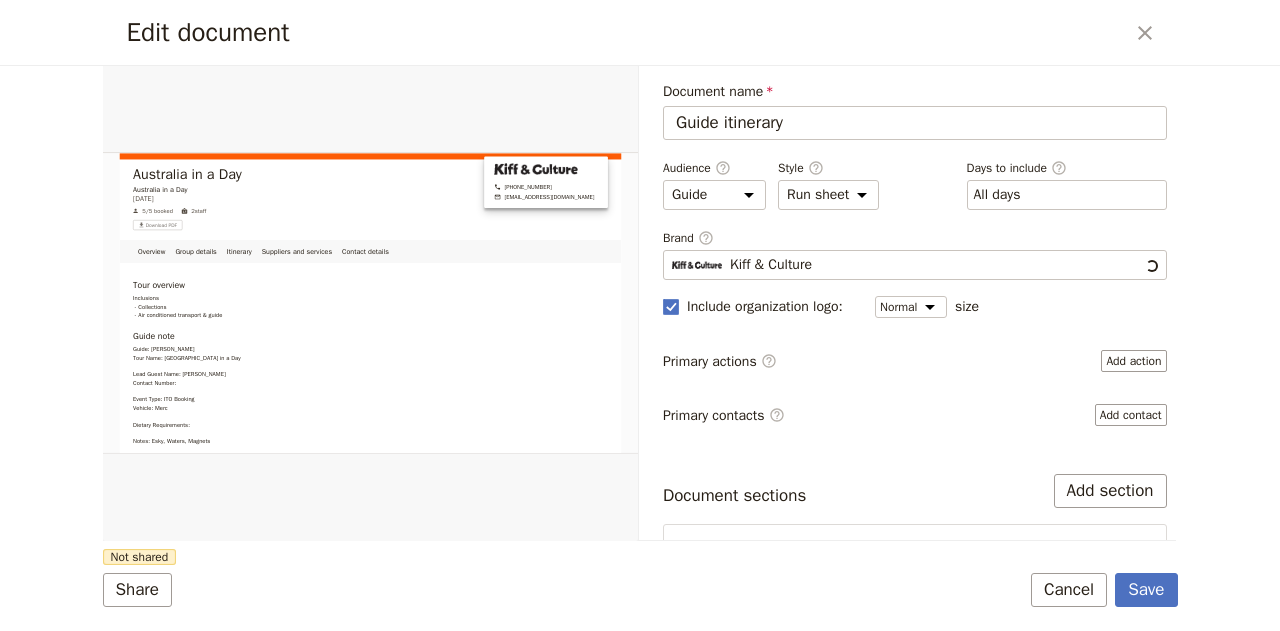 scroll, scrollTop: 0, scrollLeft: 0, axis: both 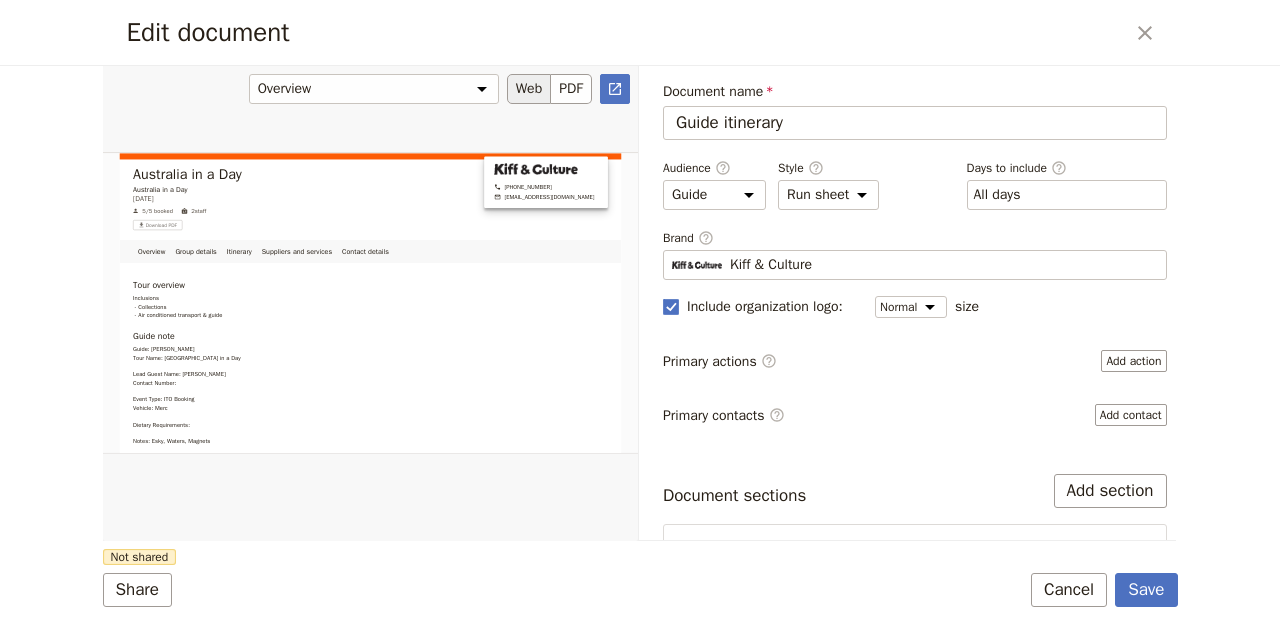 click at bounding box center [370, 303] 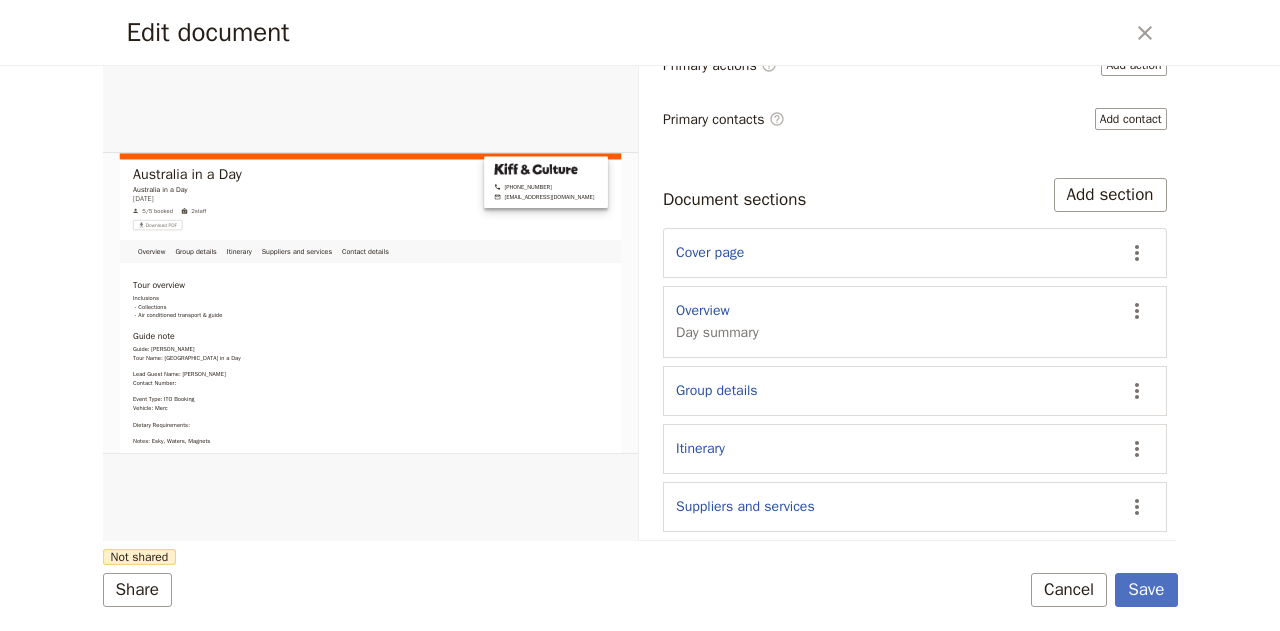 scroll, scrollTop: 302, scrollLeft: 0, axis: vertical 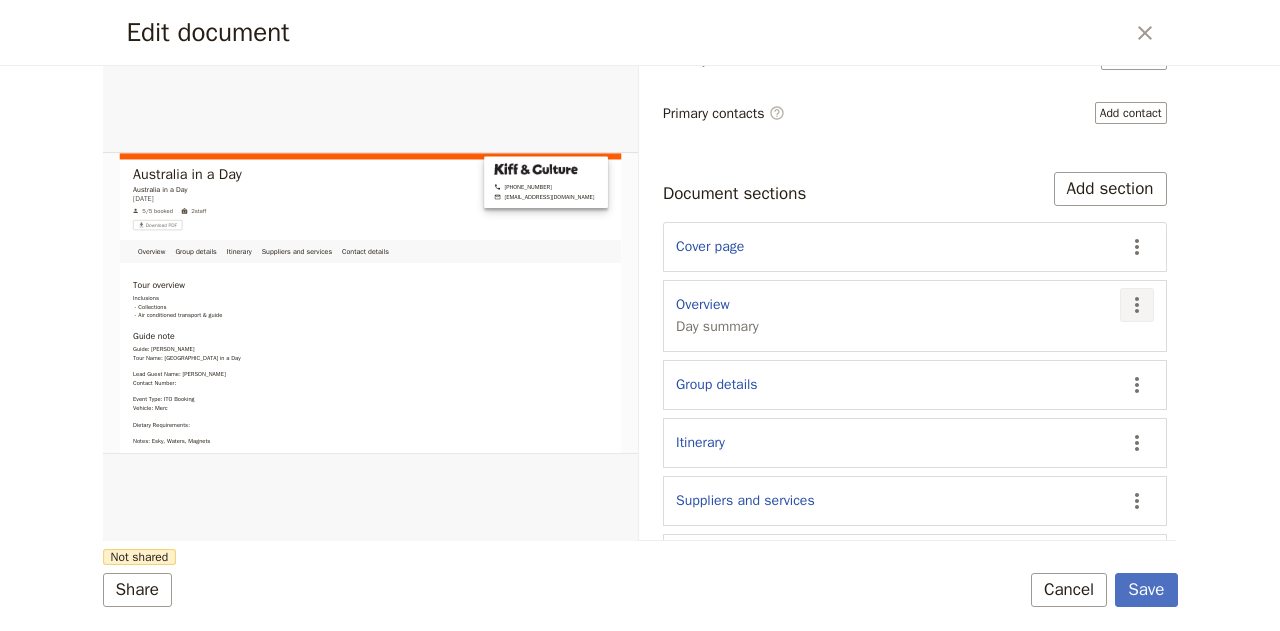 click 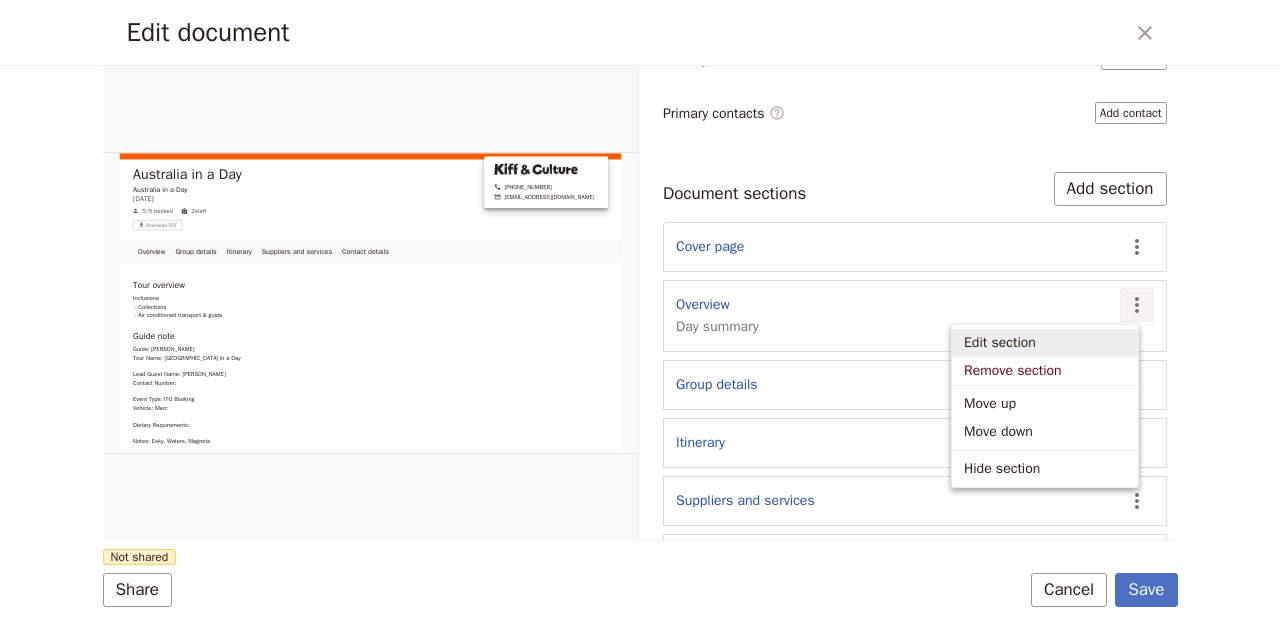 click on "Edit section" at bounding box center (1000, 343) 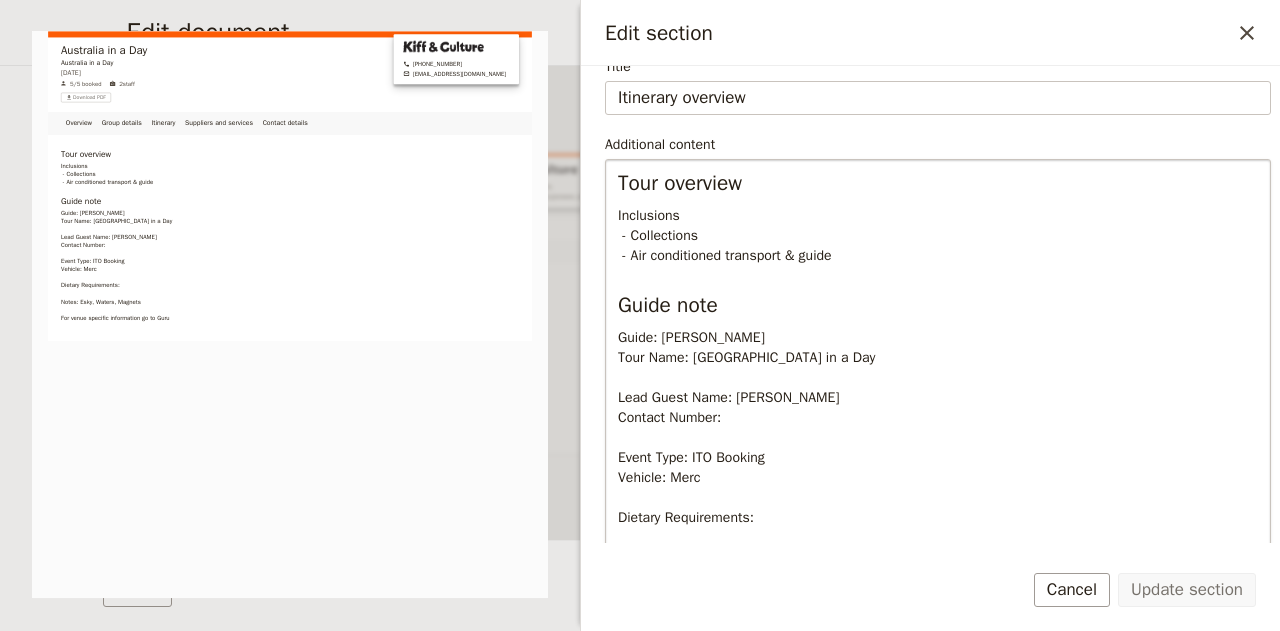 scroll, scrollTop: 225, scrollLeft: 0, axis: vertical 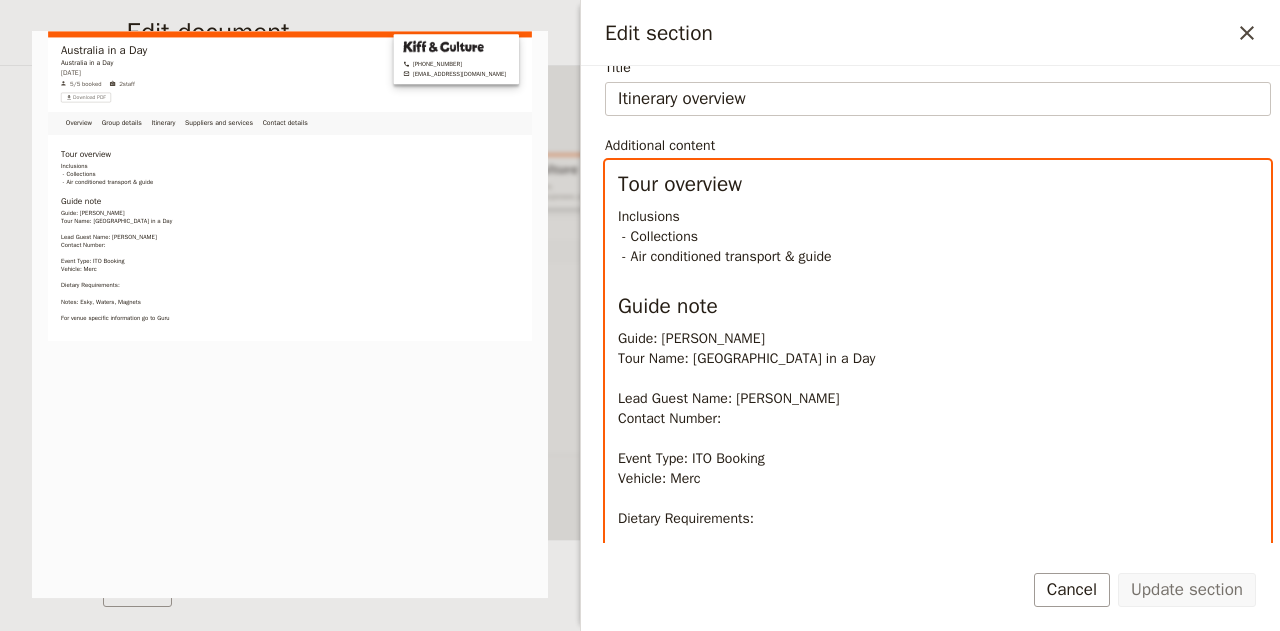 click on "Guide: [PERSON_NAME]
Tour Name: [GEOGRAPHIC_DATA] in a Day
Lead Guest Name: [PERSON_NAME]
Contact Number:
Event Type: ITO Booking
Vehicle: Merc
Dietary Requirements:
Notes: Esky, Waters, Magnets
For venue specific information go to Guru" at bounding box center [938, 469] 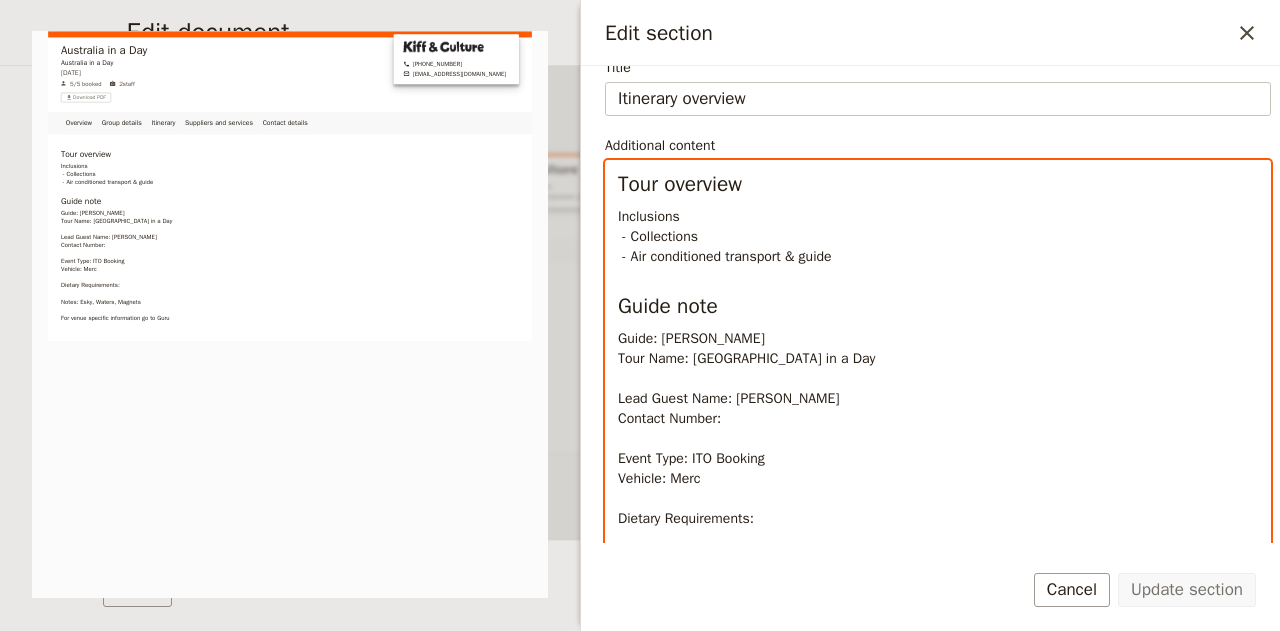 type 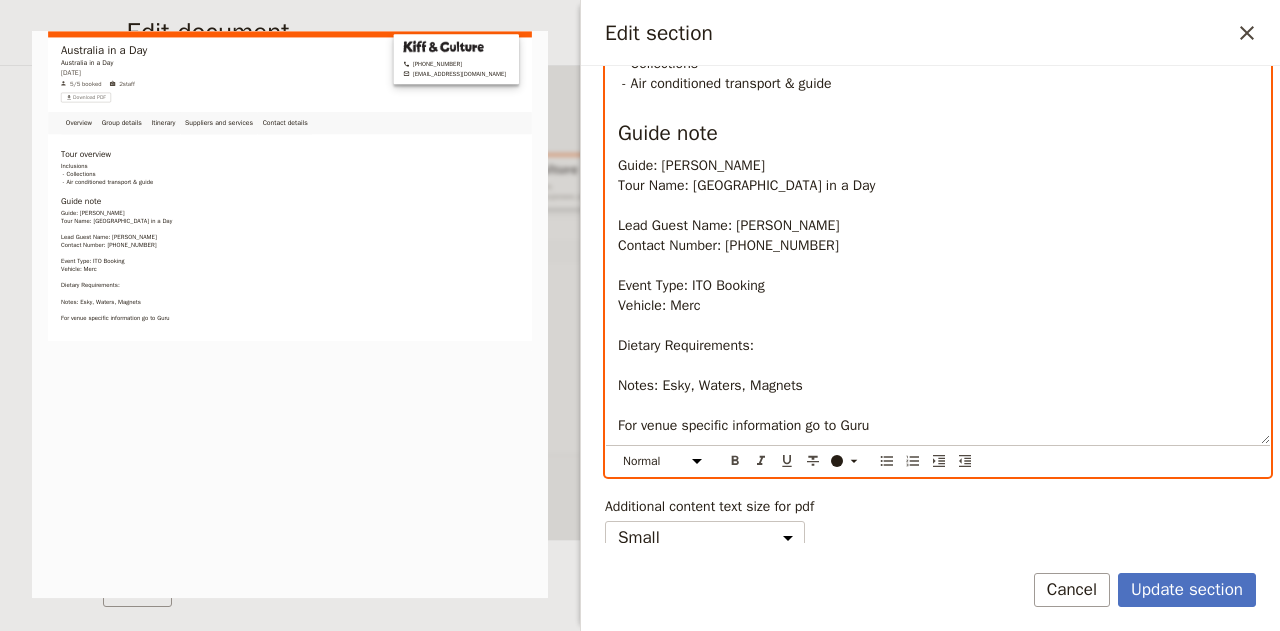 scroll, scrollTop: 399, scrollLeft: 0, axis: vertical 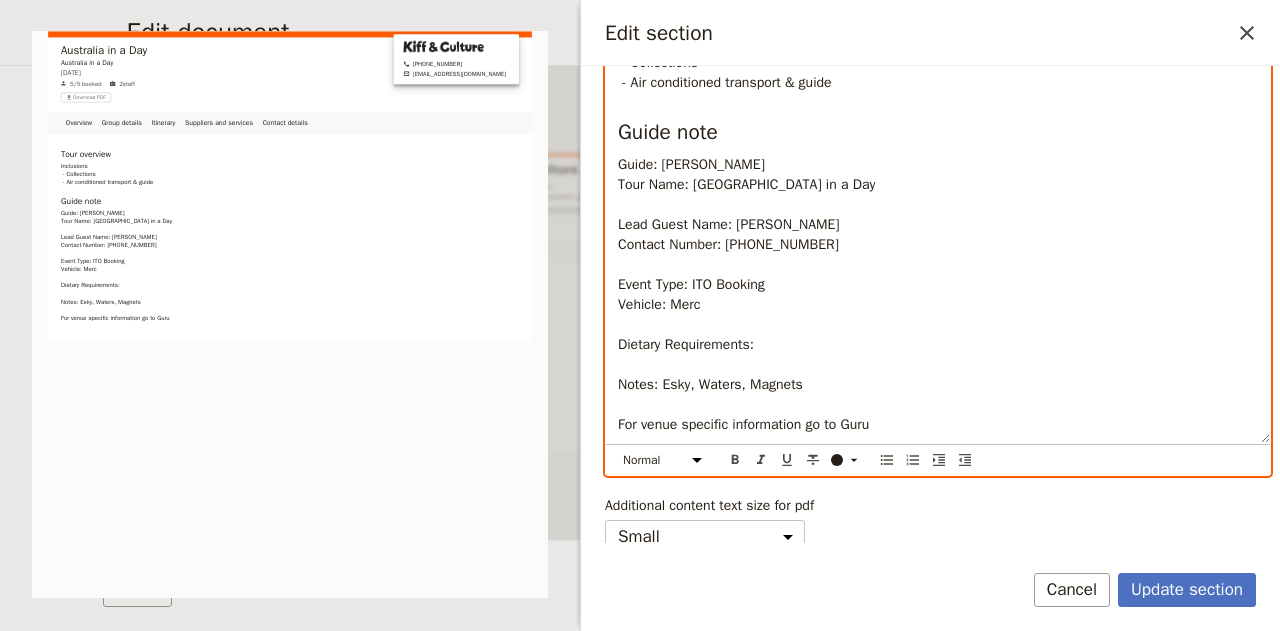 click on "Guide: [PERSON_NAME]
Tour Name: [GEOGRAPHIC_DATA] in a Day
Lead Guest Name: [PERSON_NAME]
Contact Number: [PHONE_NUMBER]
Event Type: ITO Booking
Vehicle: Merc
Dietary Requirements:
Notes: Esky, Waters, Magnets
For venue specific information go to Guru" at bounding box center [938, 295] 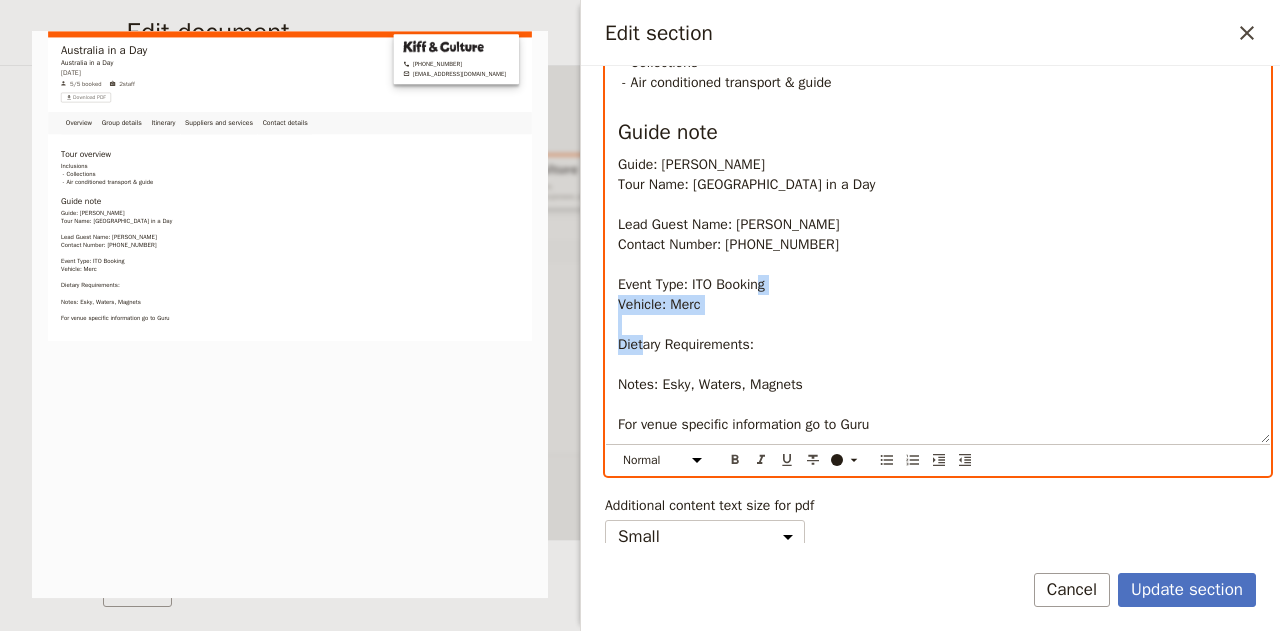 drag, startPoint x: 618, startPoint y: 342, endPoint x: 770, endPoint y: 349, distance: 152.1611 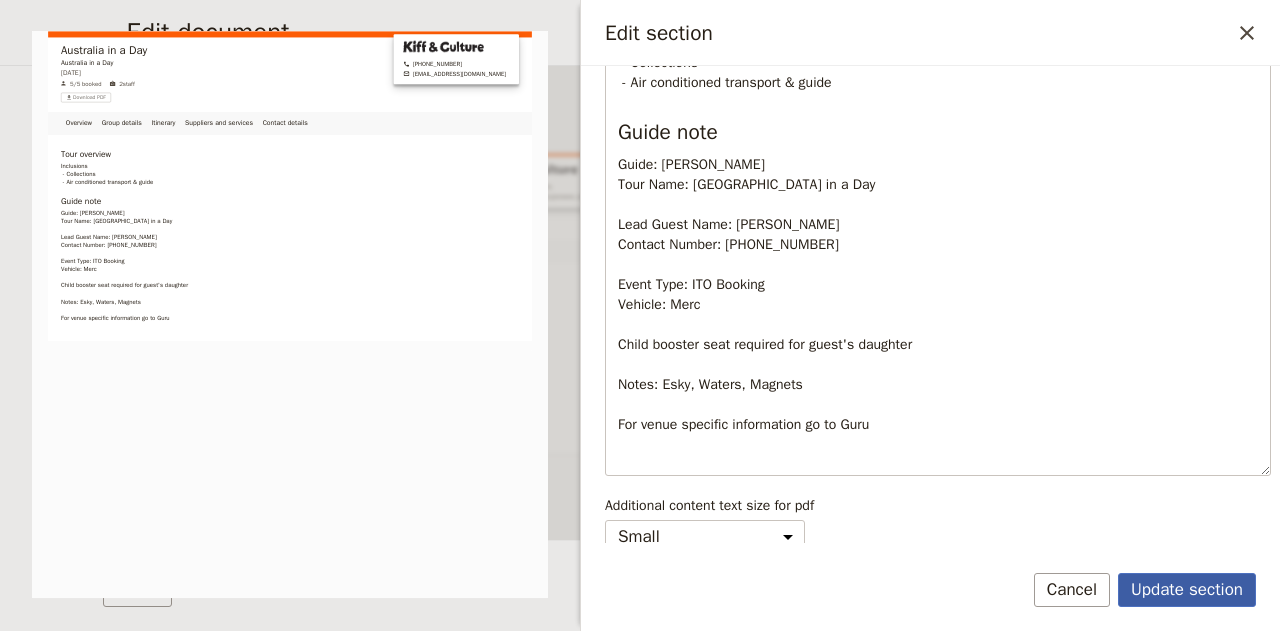 click on "Update section" at bounding box center (1187, 590) 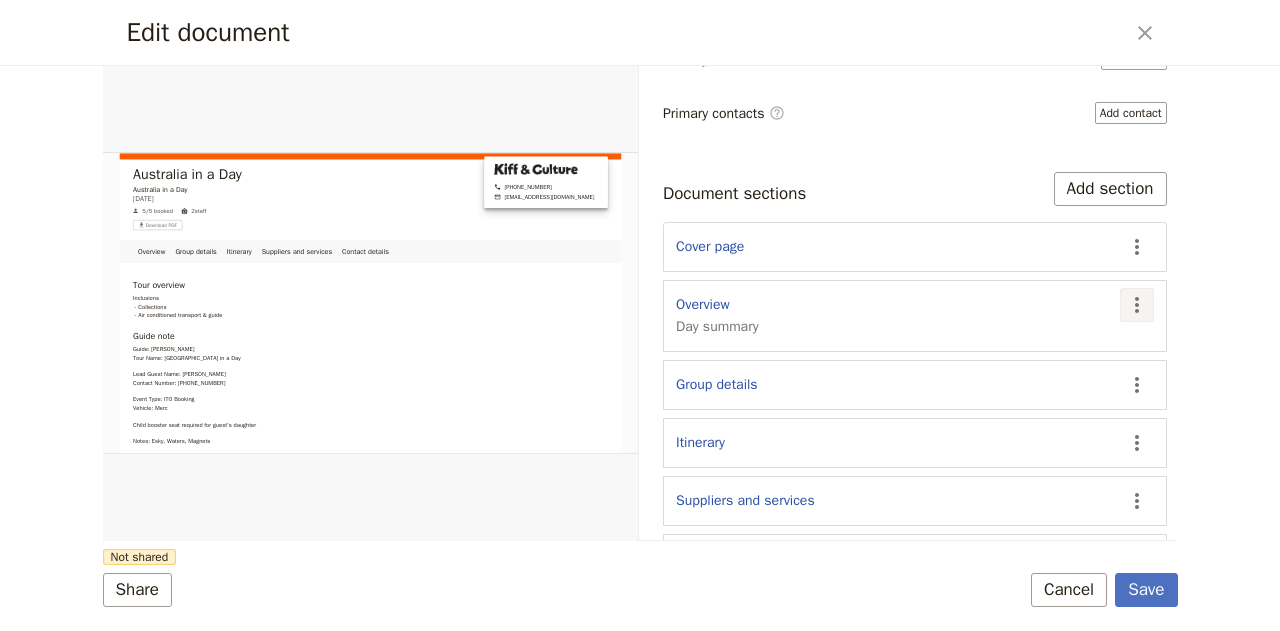 click 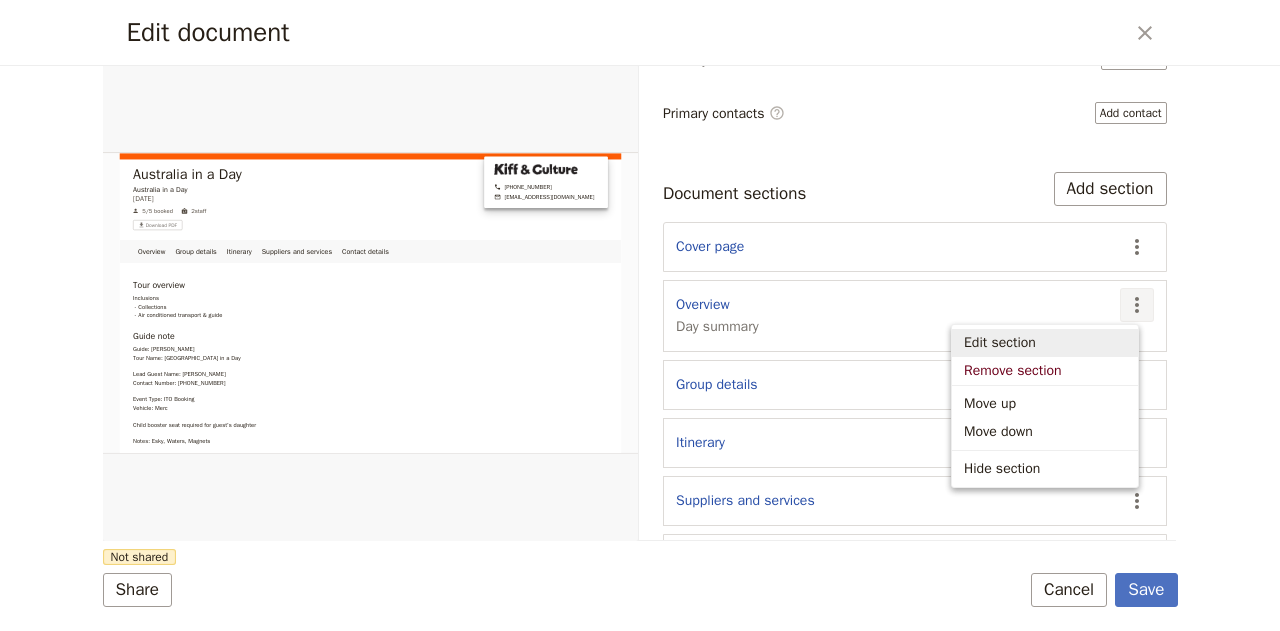 click on "Edit section" at bounding box center (1000, 343) 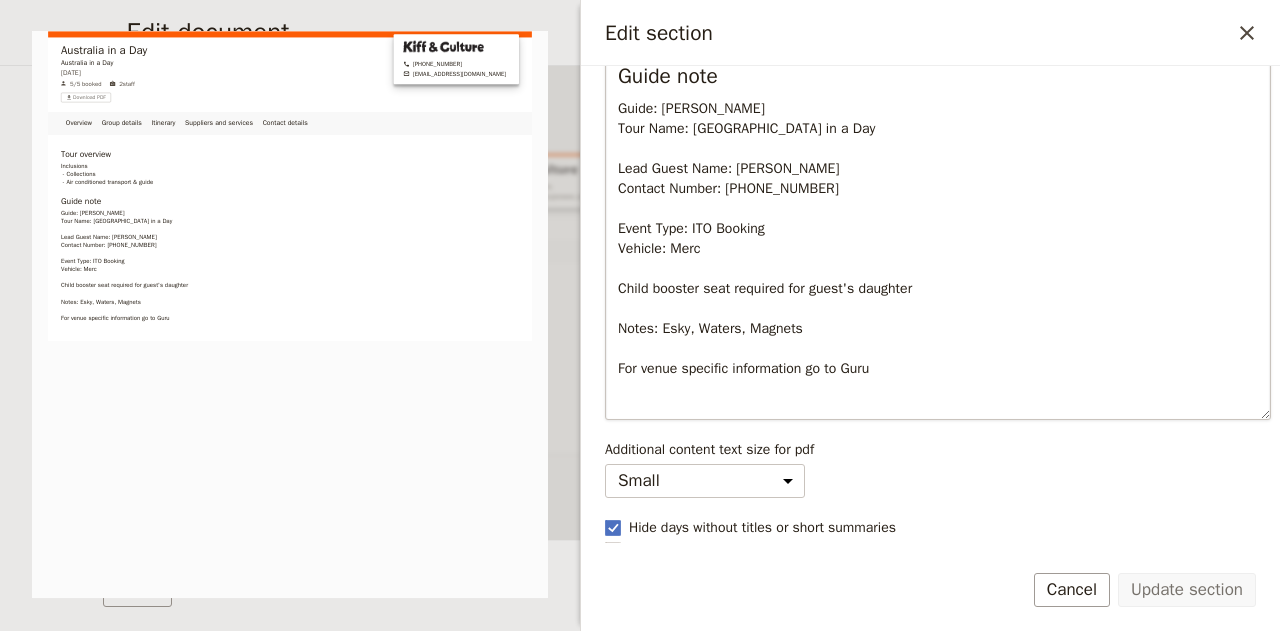 scroll, scrollTop: 456, scrollLeft: 0, axis: vertical 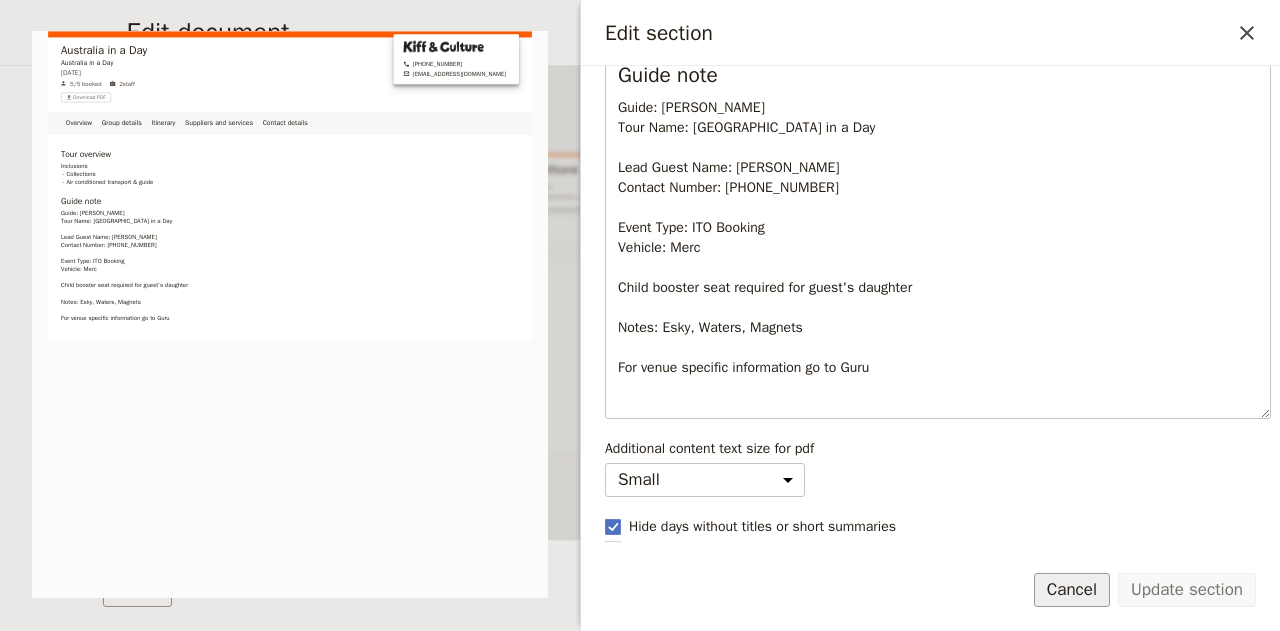 click on "Cancel" at bounding box center [1072, 590] 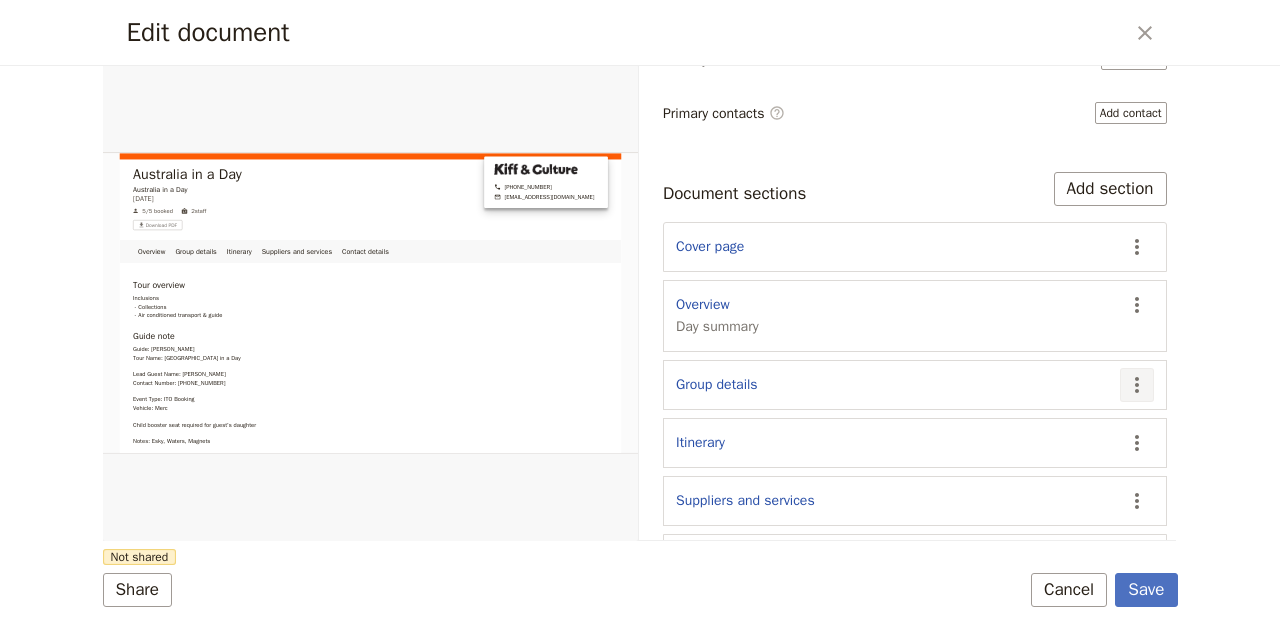 click 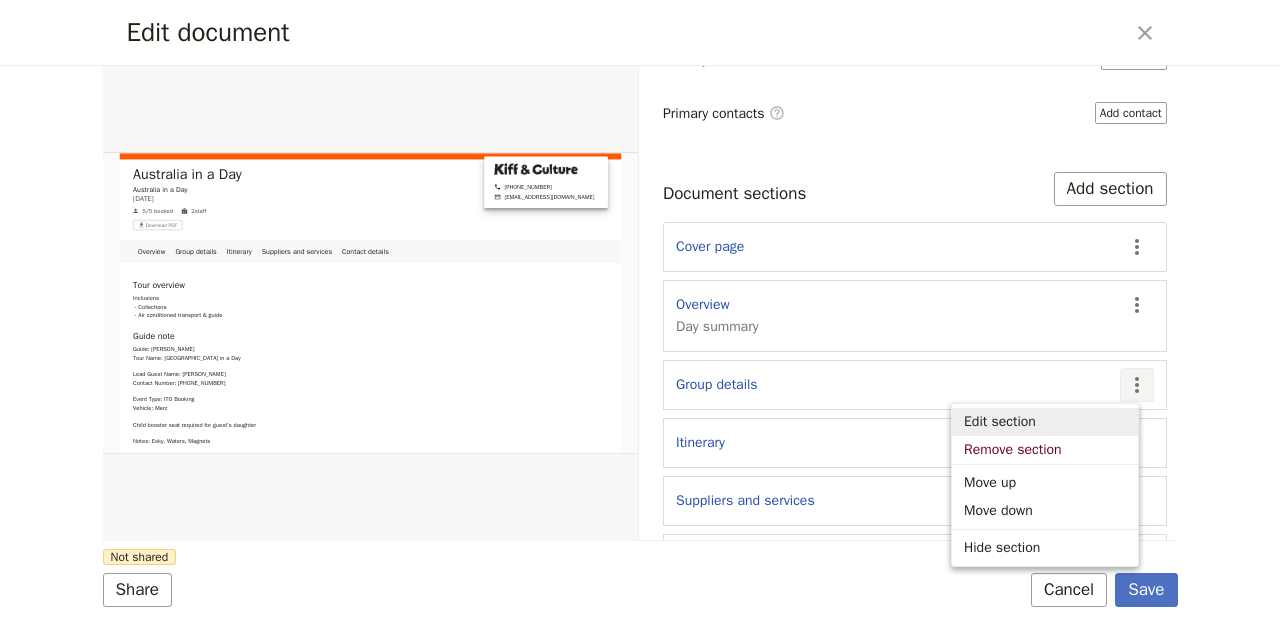 click on "Edit section" at bounding box center [1000, 422] 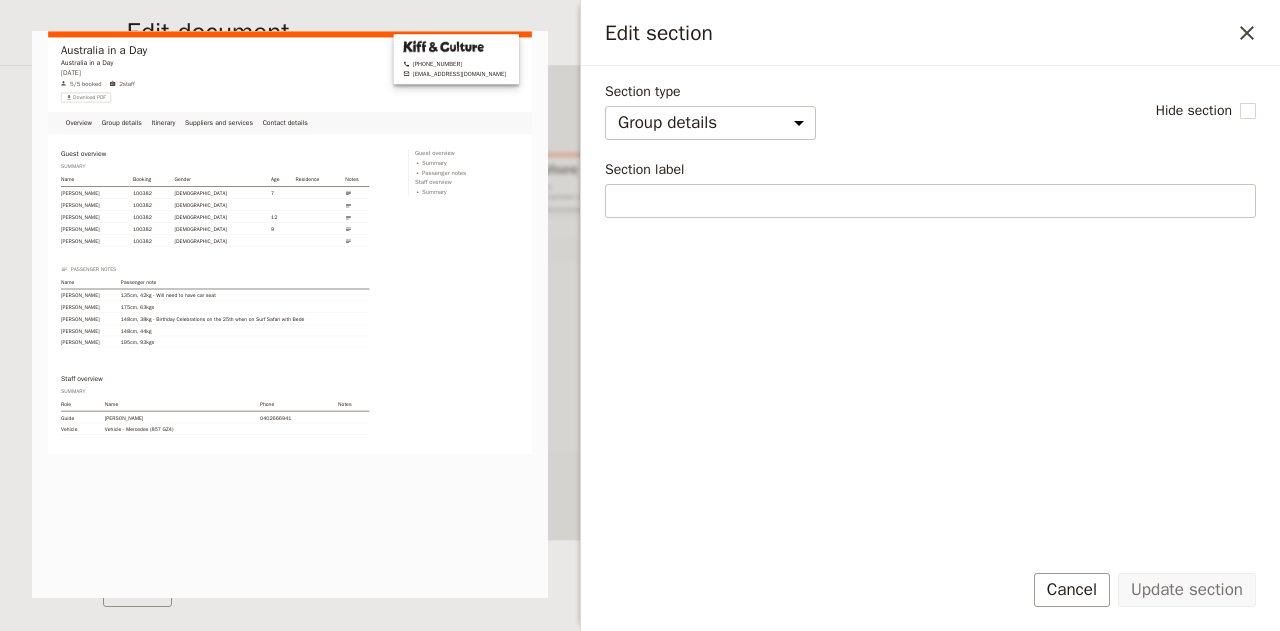 drag, startPoint x: 1064, startPoint y: 599, endPoint x: 1173, endPoint y: 389, distance: 236.60304 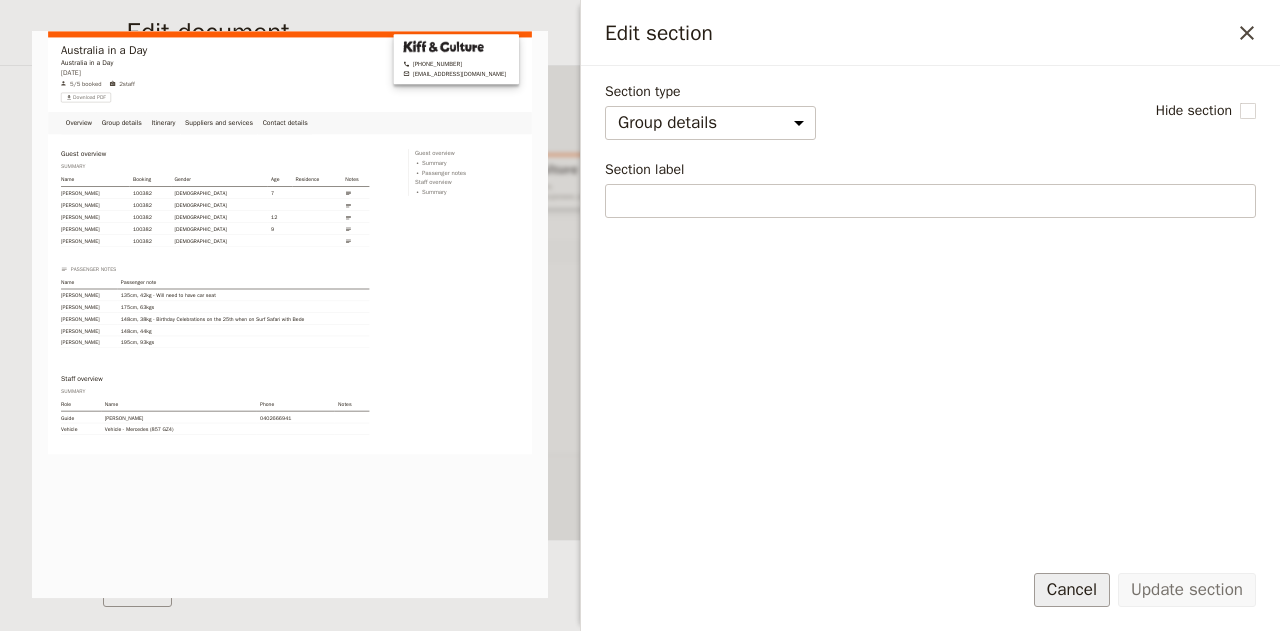 click on "Cancel" at bounding box center (1072, 590) 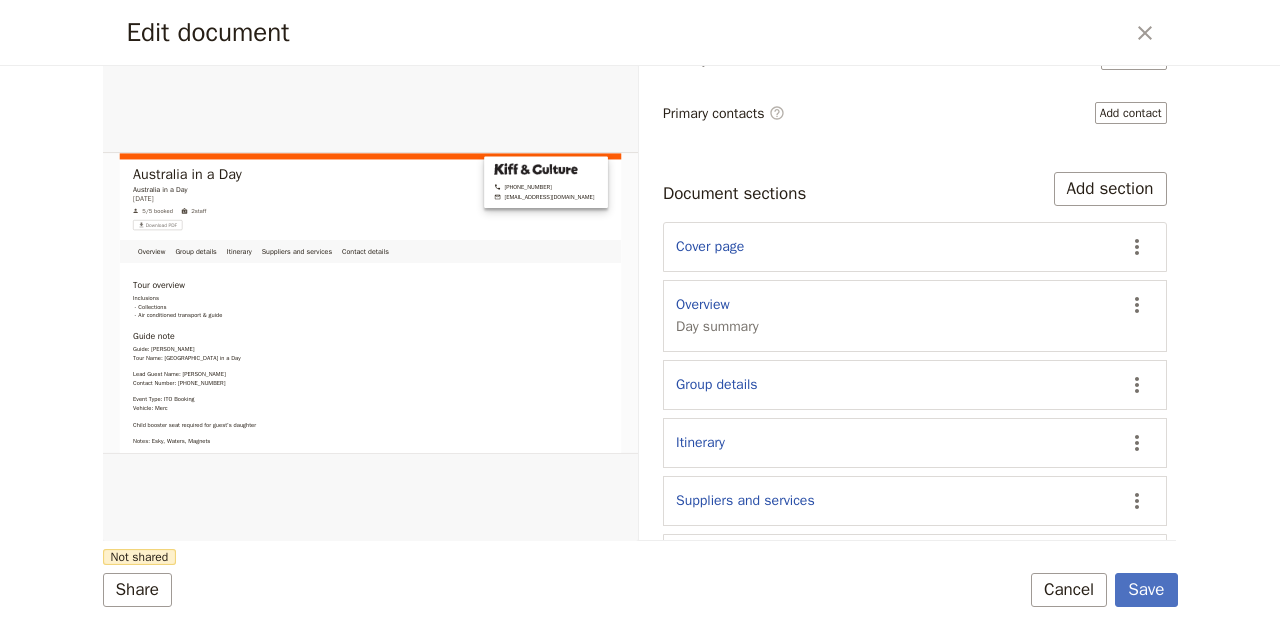 scroll, scrollTop: 347, scrollLeft: 0, axis: vertical 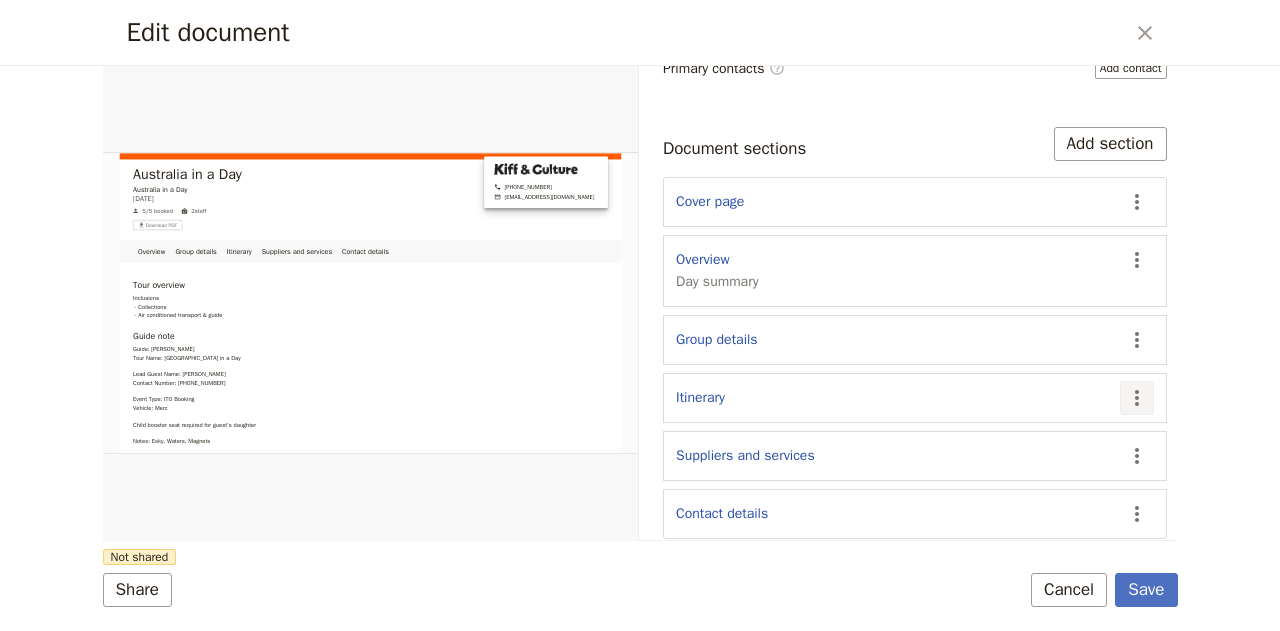 click 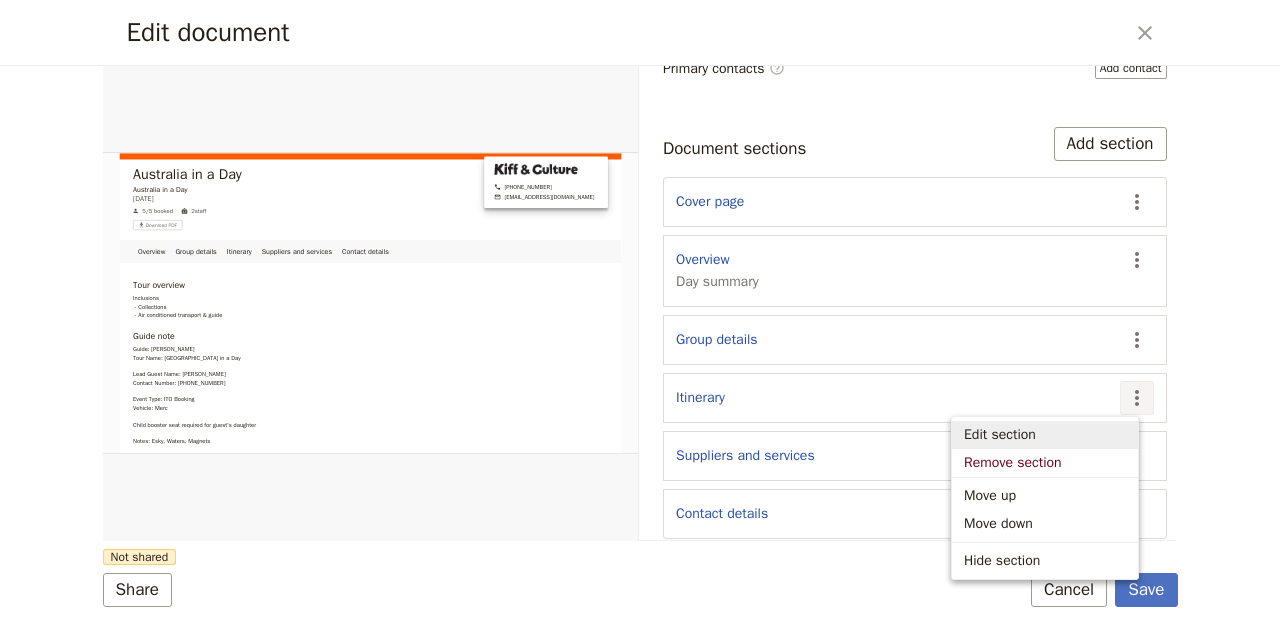 click on "Edit section" at bounding box center (1000, 435) 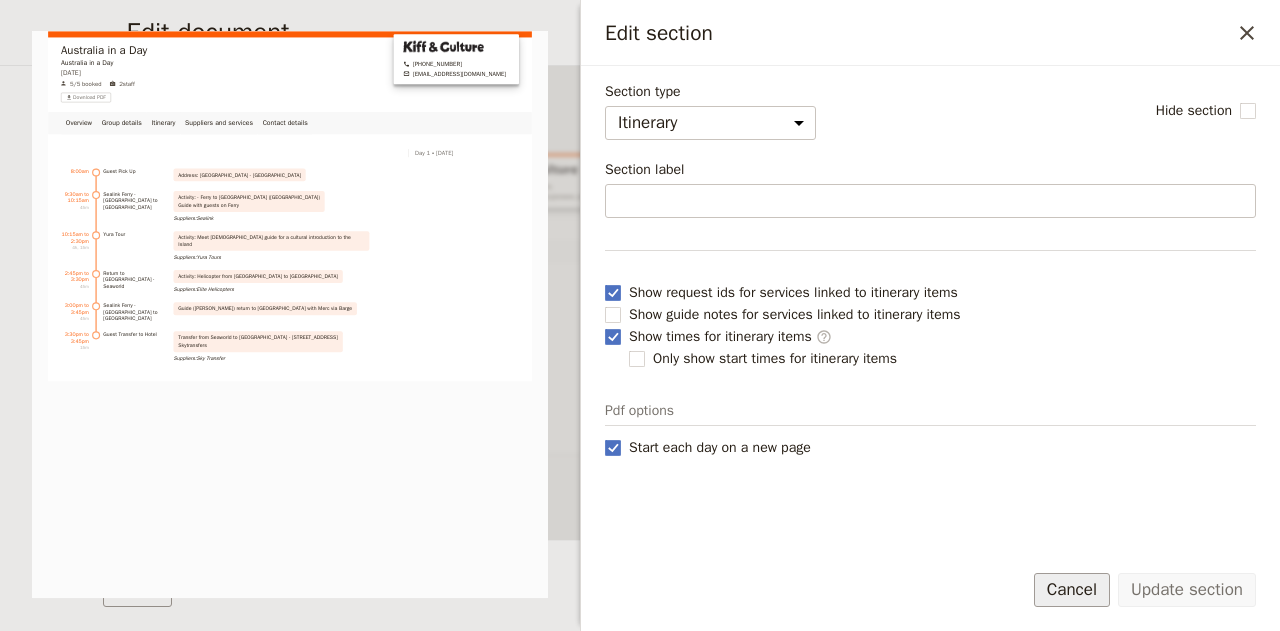 click on "Cancel" at bounding box center (1072, 590) 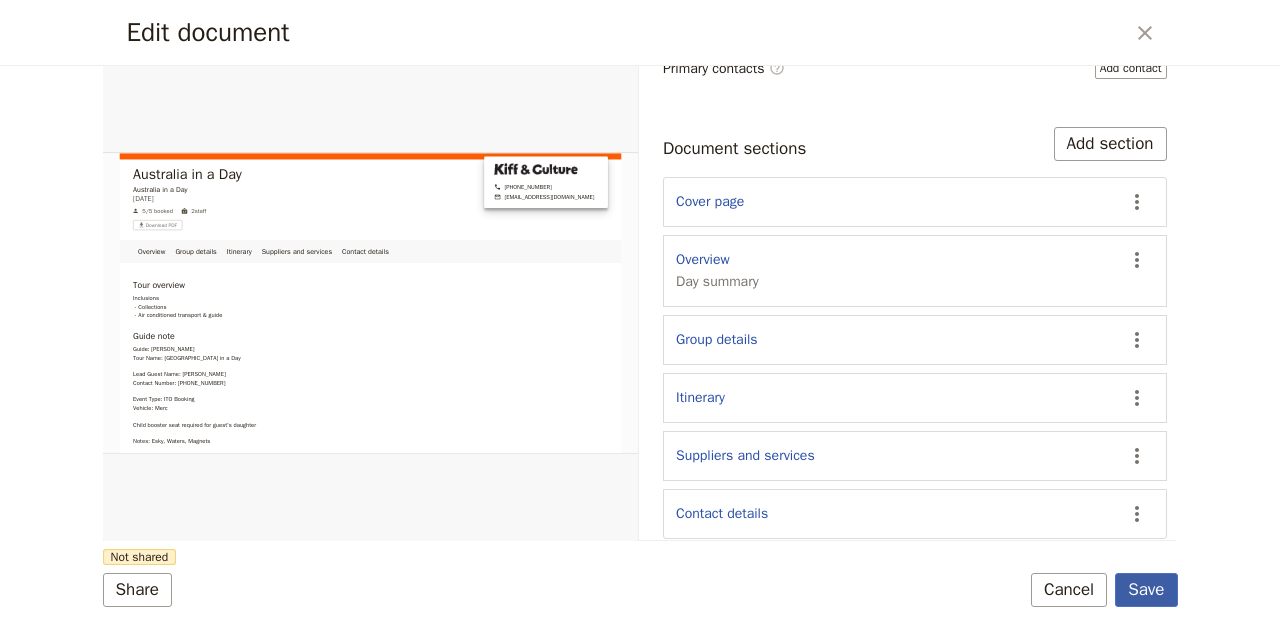 click on "Save" at bounding box center (1146, 590) 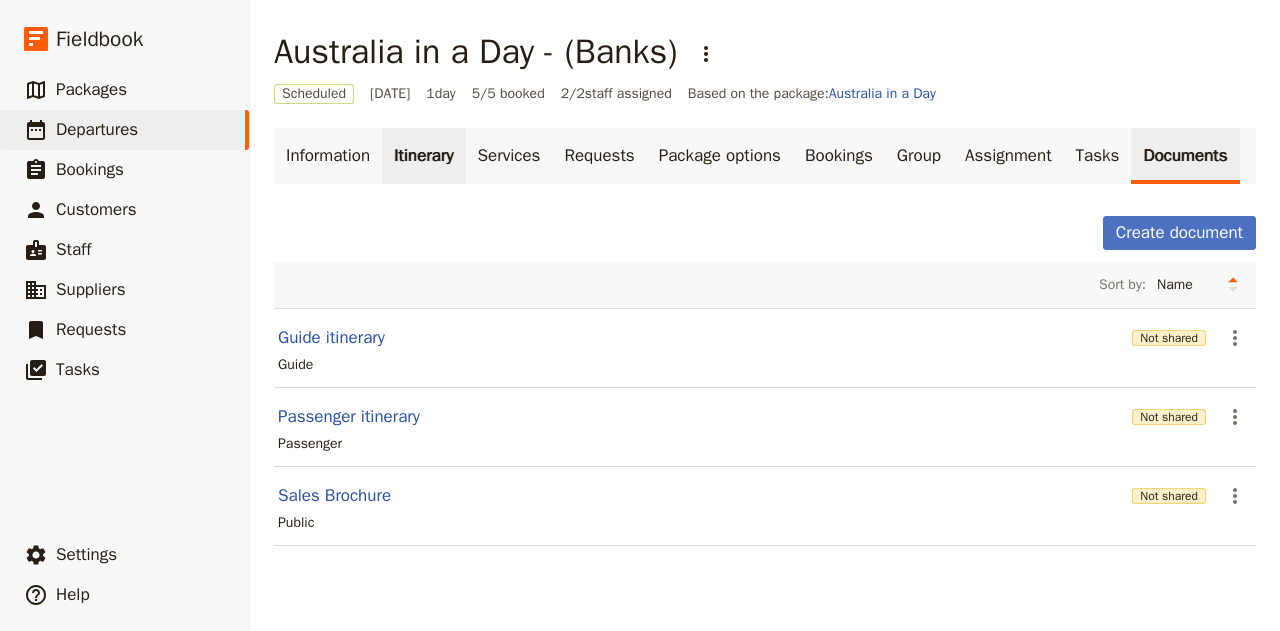 click on "Itinerary" at bounding box center (423, 156) 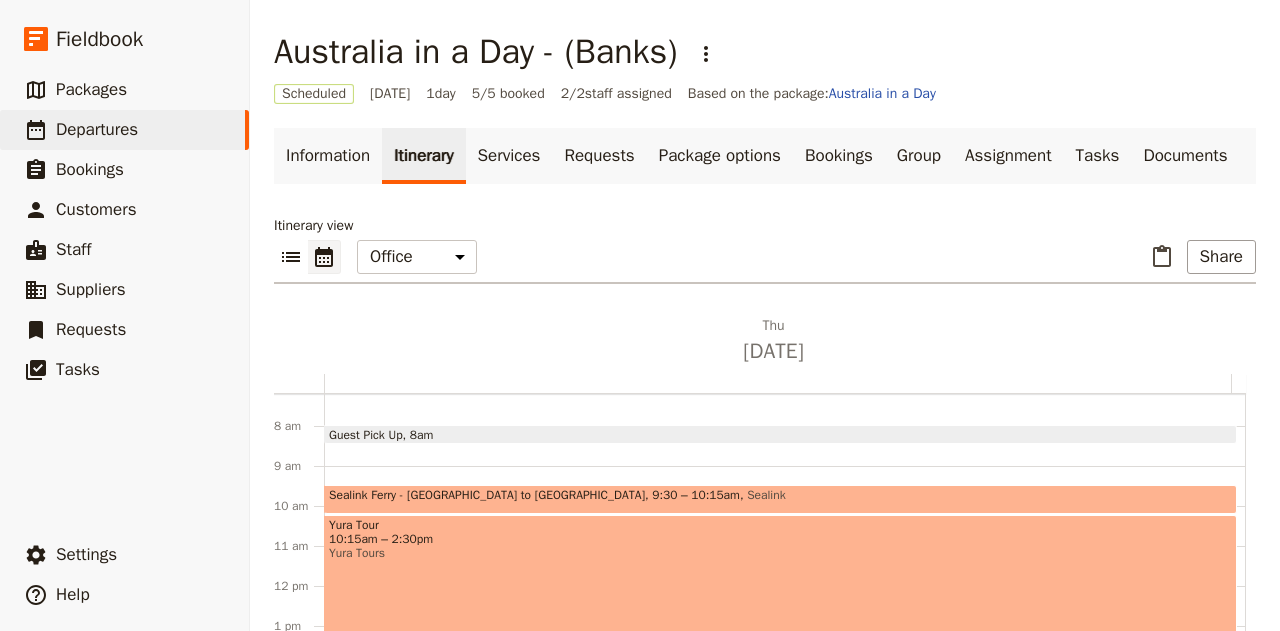 scroll, scrollTop: 288, scrollLeft: 0, axis: vertical 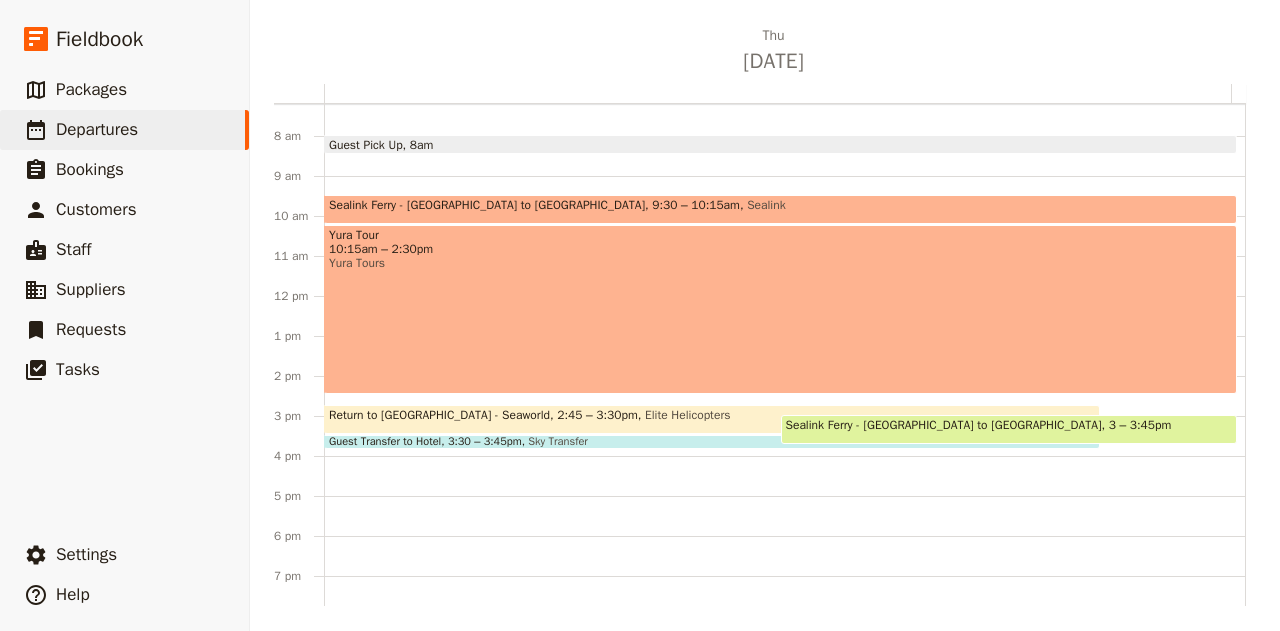 click on "Elite Helicopters" at bounding box center [684, 419] 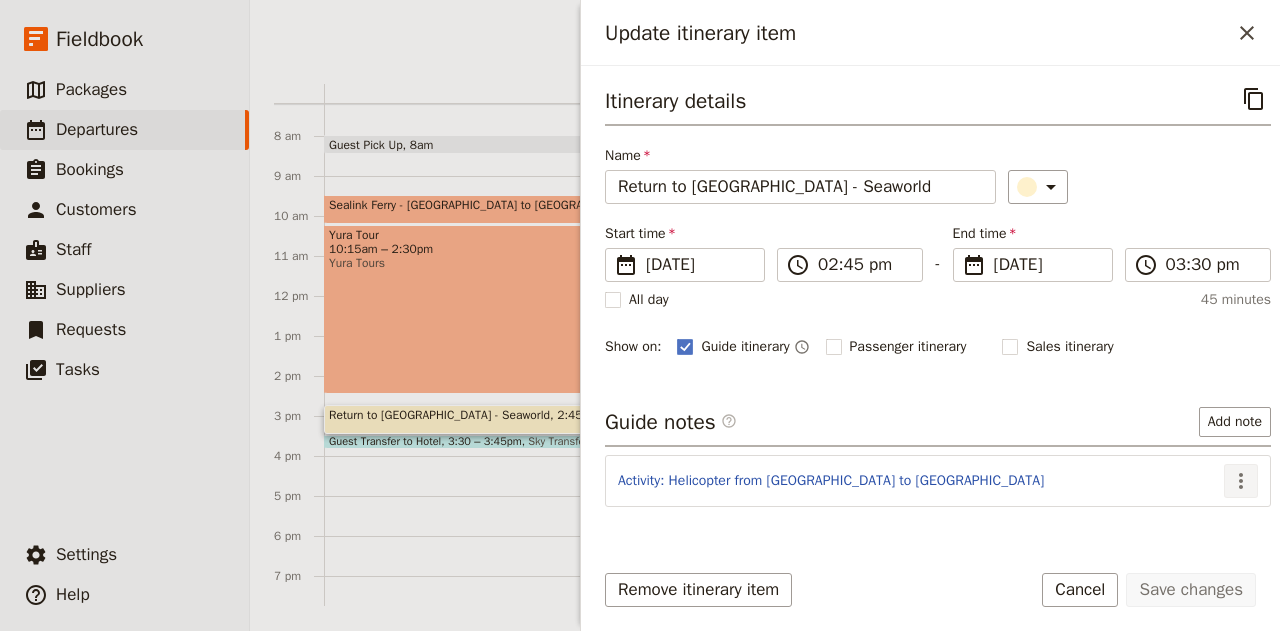 click 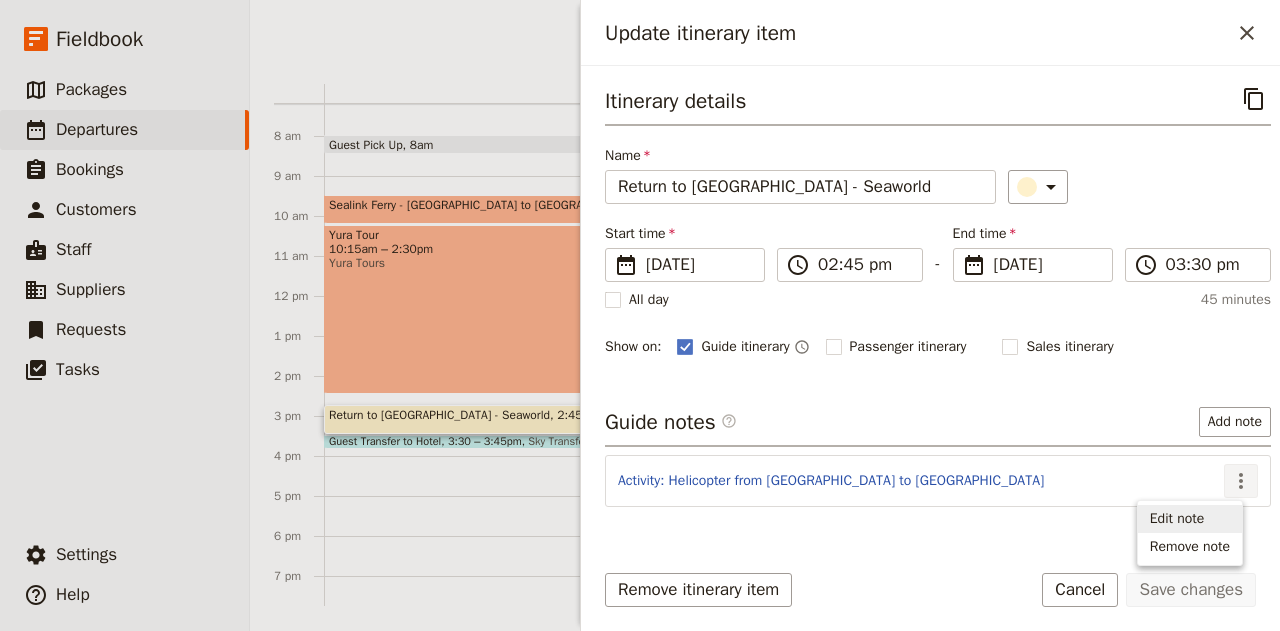 click on "Edit note" at bounding box center [1177, 519] 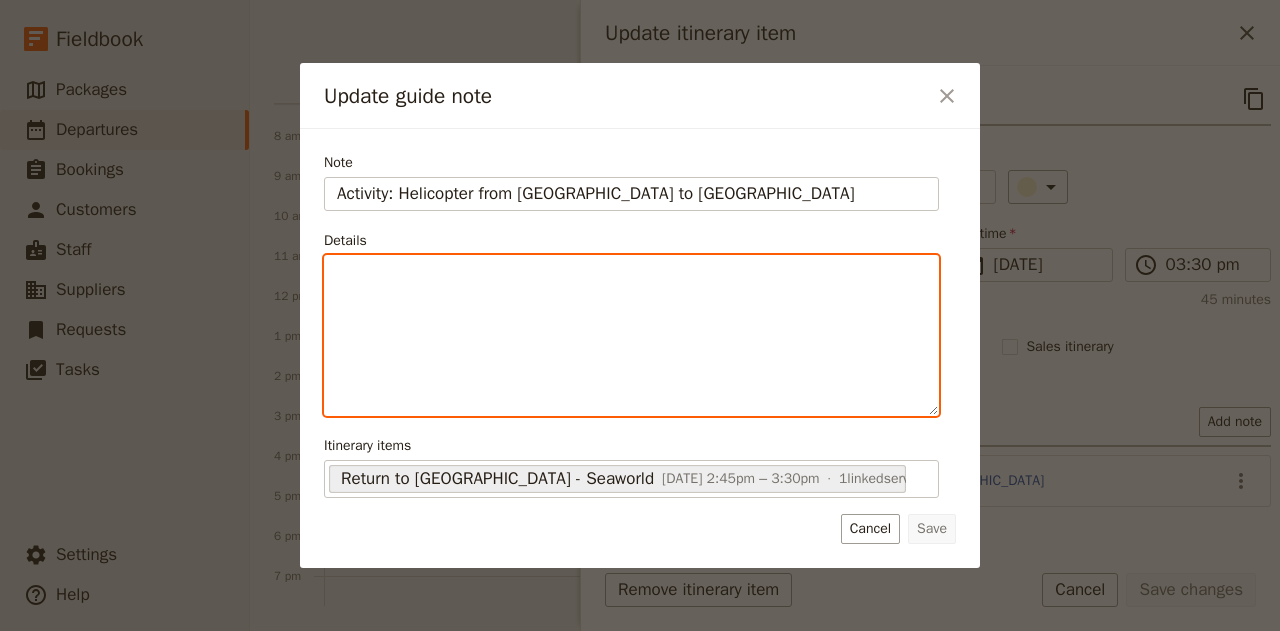 click at bounding box center (631, 335) 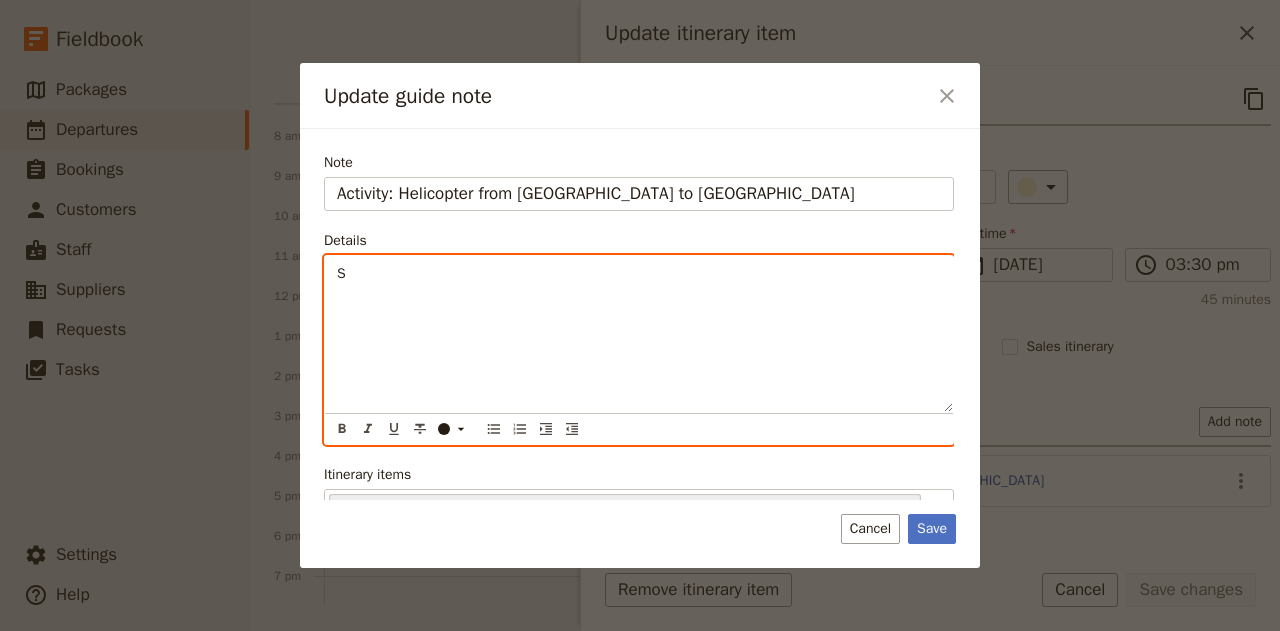 type 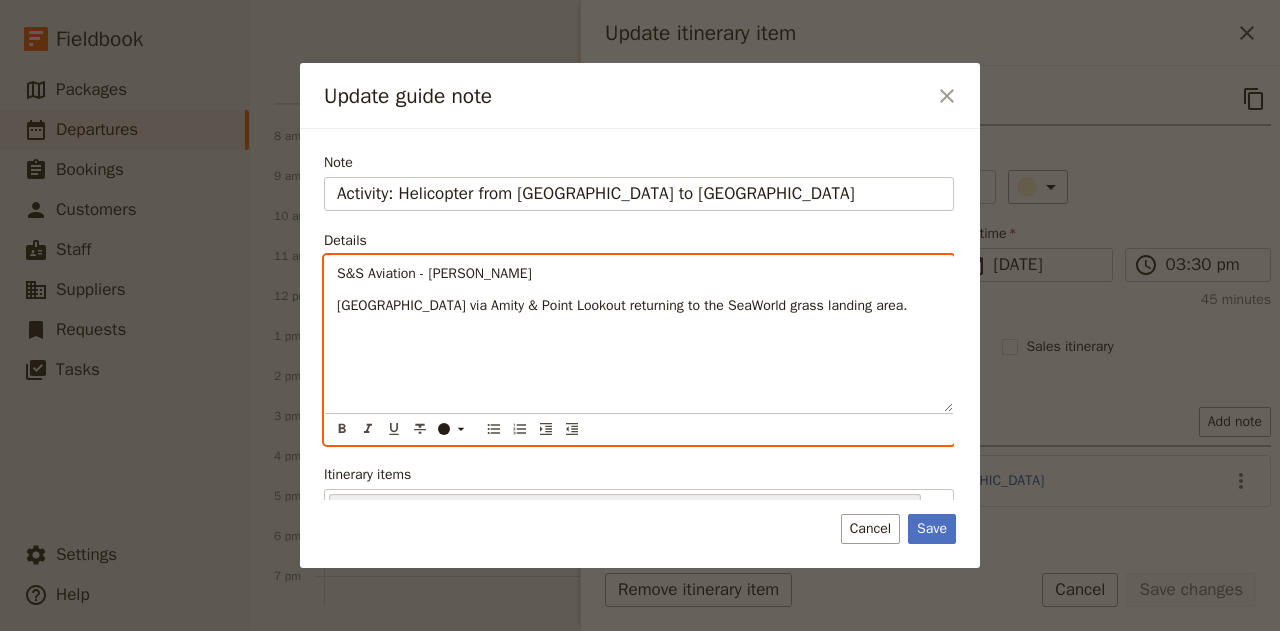 click on "S&S Aviation - [PERSON_NAME]" at bounding box center (639, 274) 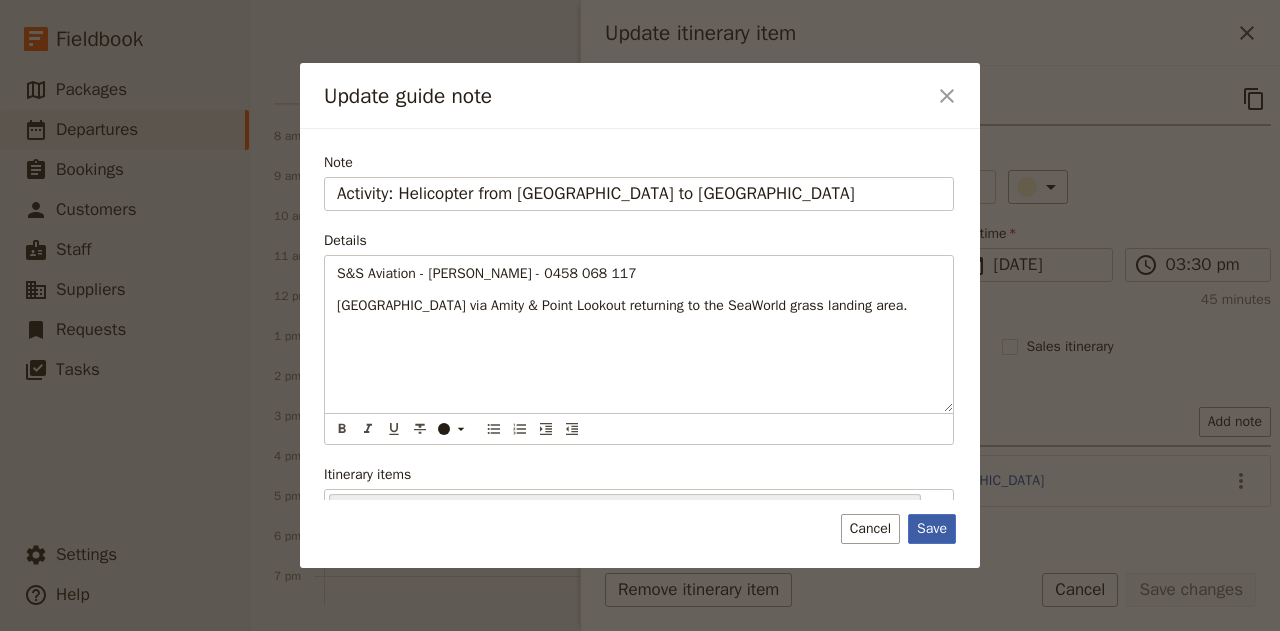 click on "Save" at bounding box center (932, 529) 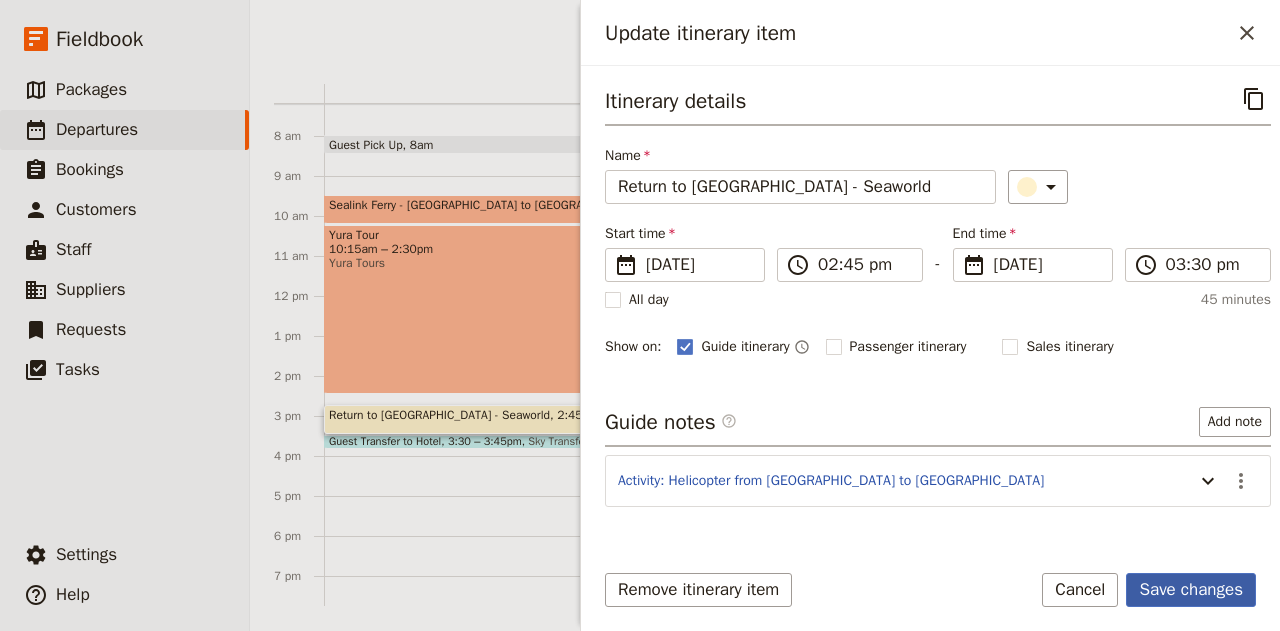 click on "Save changes" at bounding box center [1191, 590] 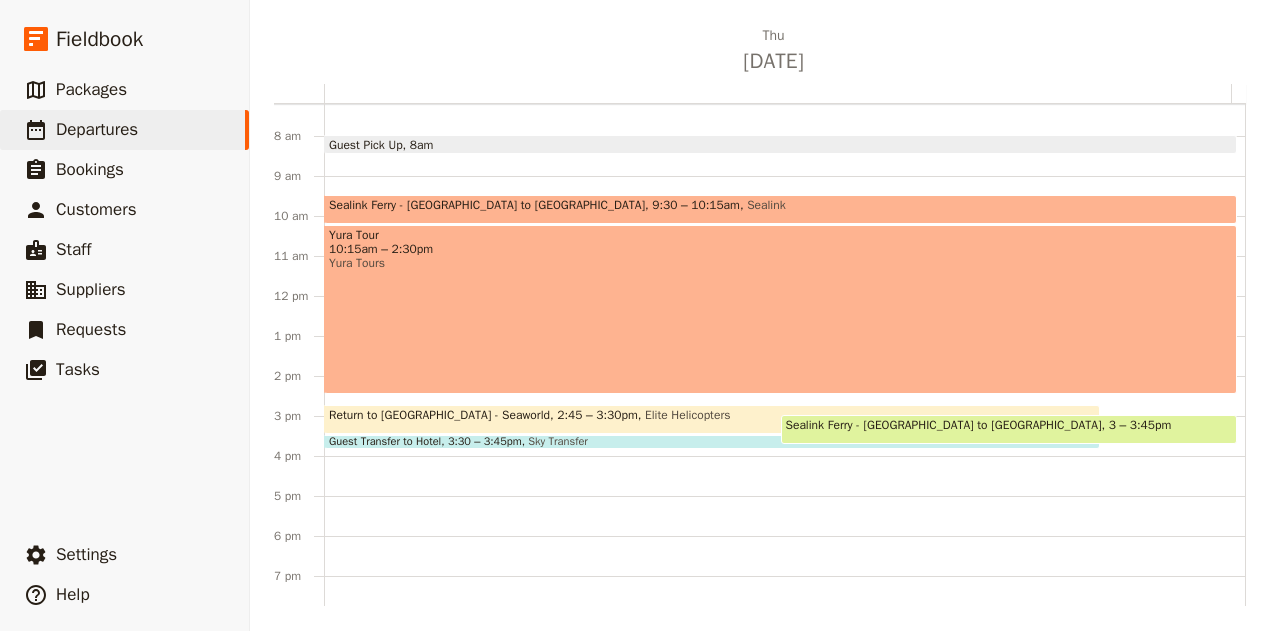 click on "Elite Helicopters" at bounding box center [684, 419] 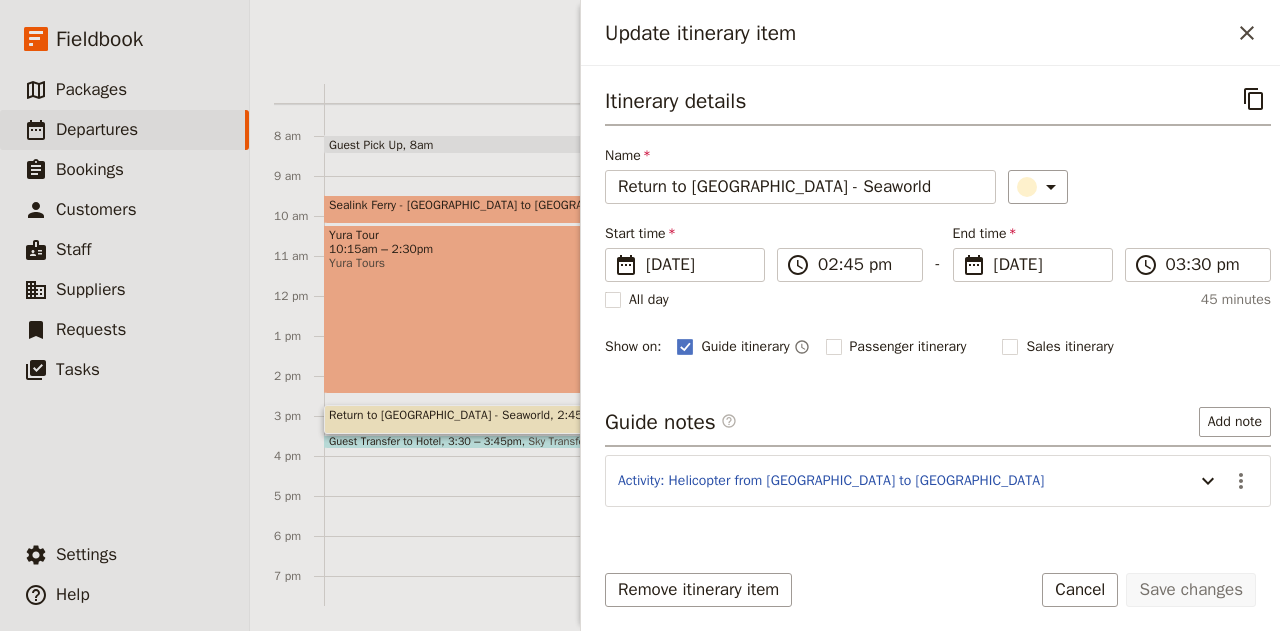 scroll, scrollTop: 117, scrollLeft: 0, axis: vertical 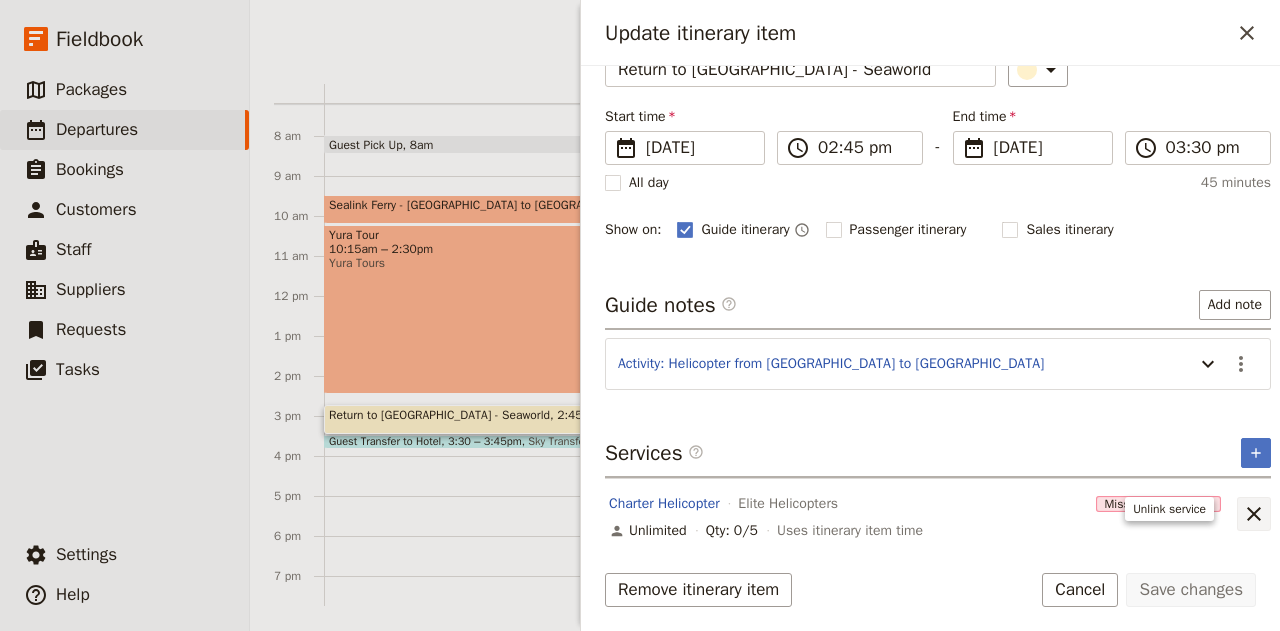 click 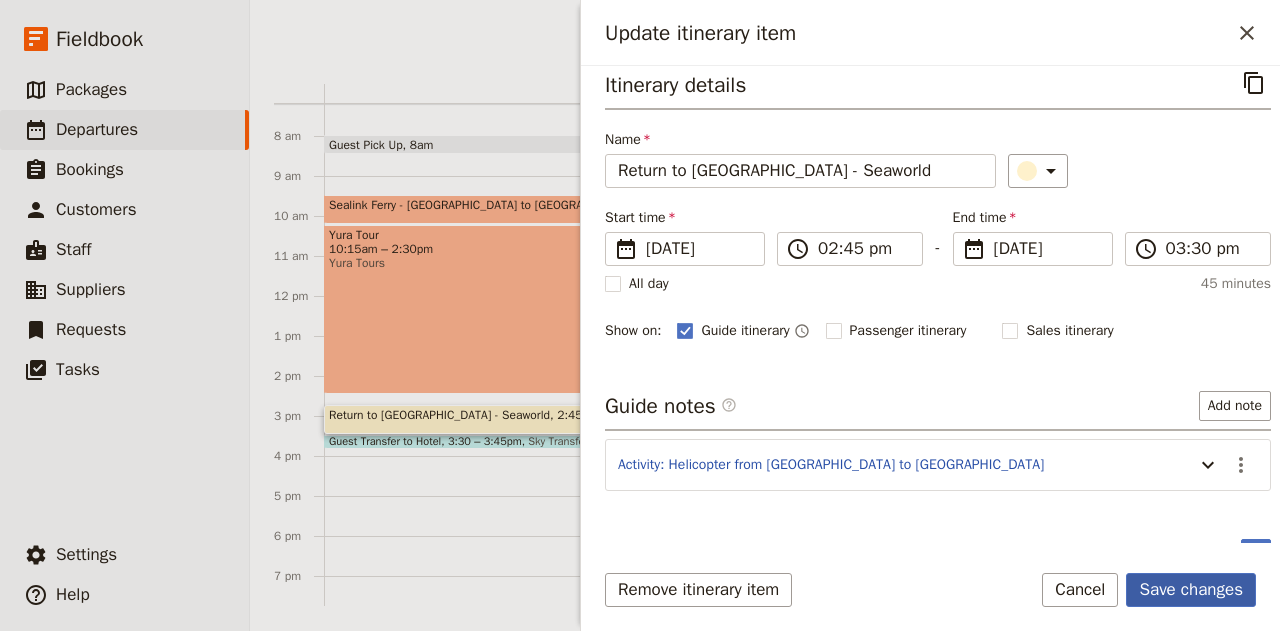drag, startPoint x: 1169, startPoint y: 593, endPoint x: 1212, endPoint y: 590, distance: 43.104523 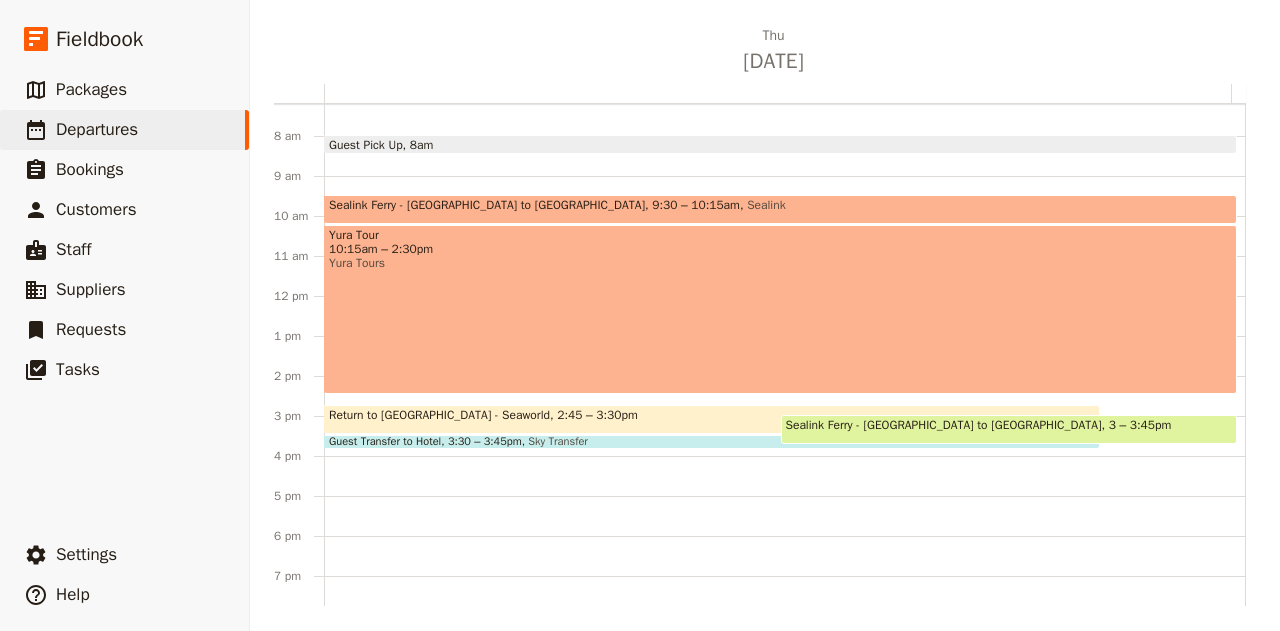 click on "Return to [GEOGRAPHIC_DATA] - Seaworld 2:45 – 3:30pm" at bounding box center [712, 419] 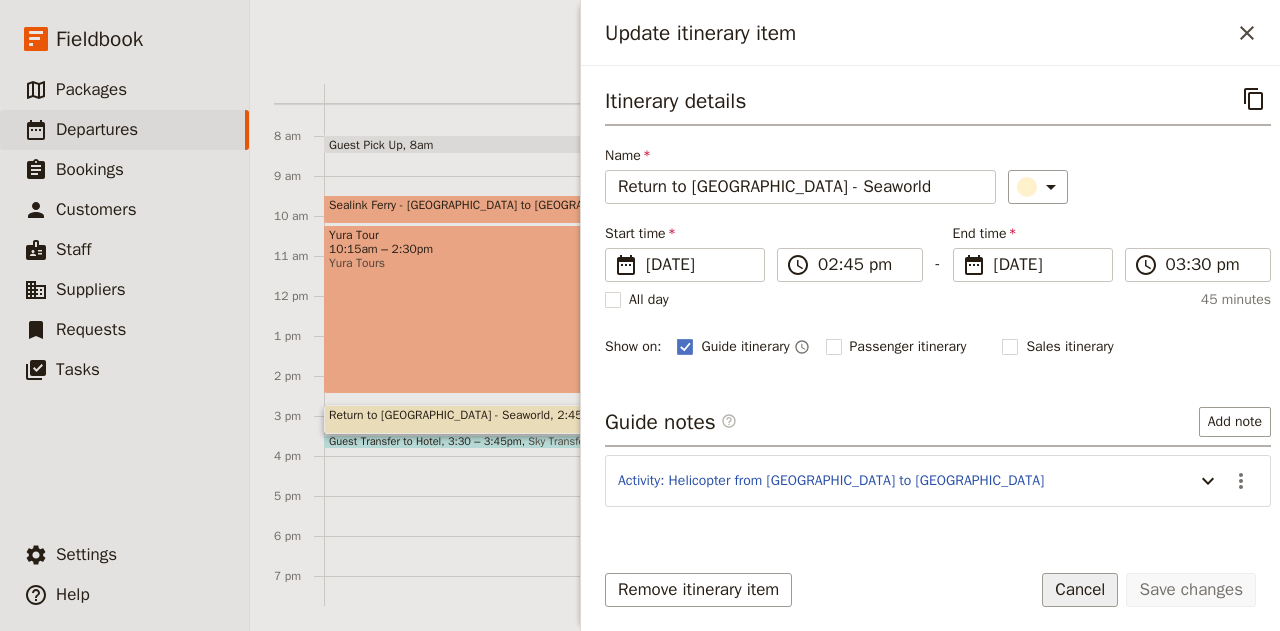 click on "Cancel" at bounding box center [1080, 590] 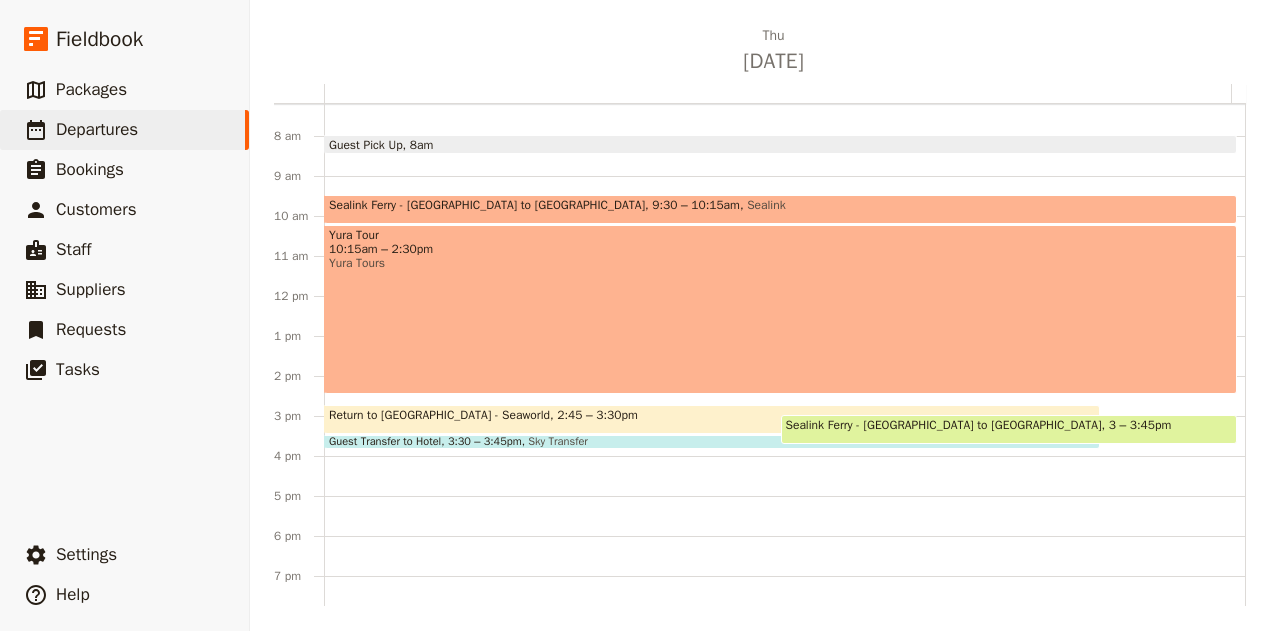 click at bounding box center [1009, 439] 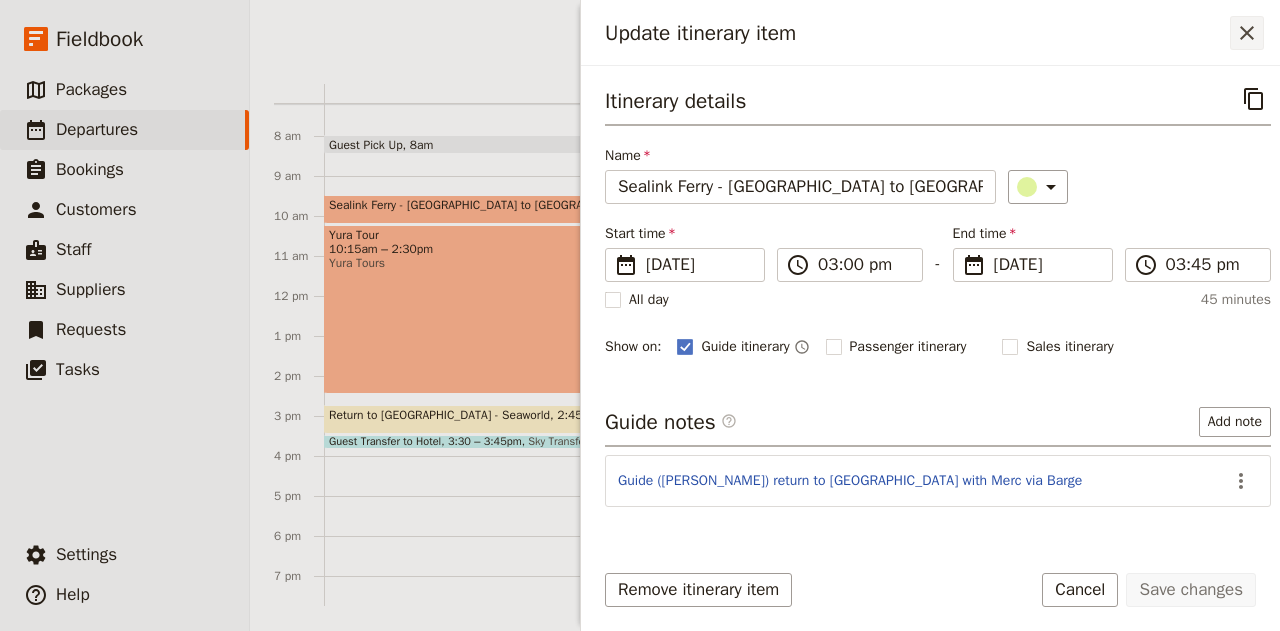 click 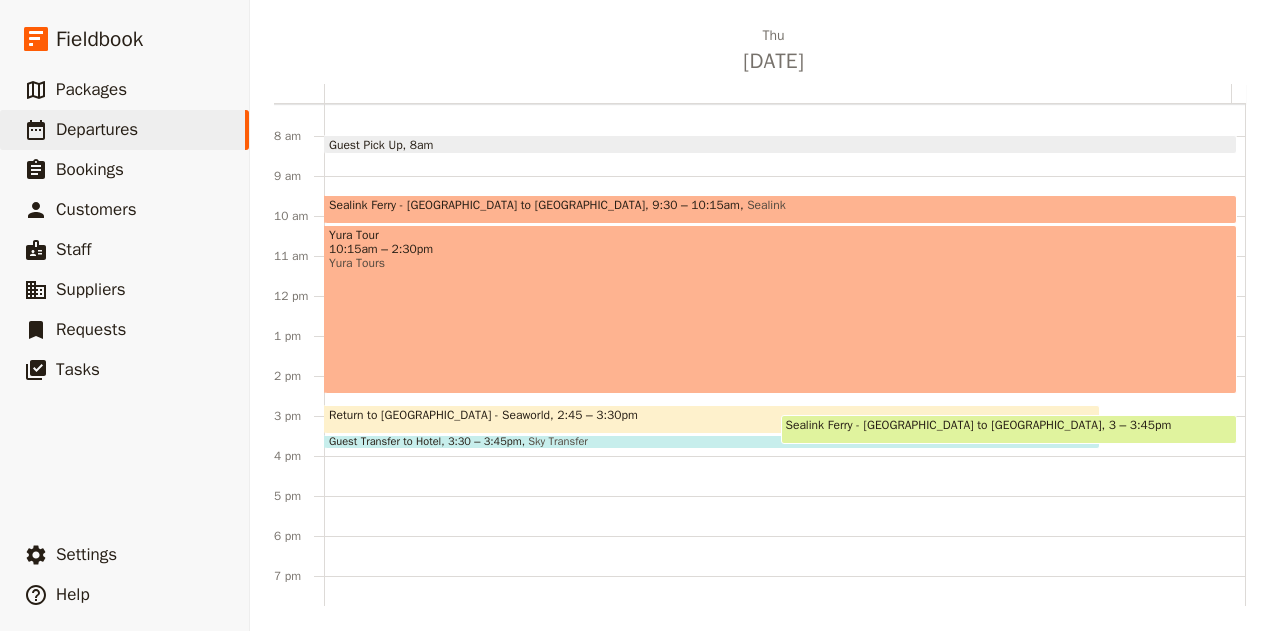 click at bounding box center (712, 444) 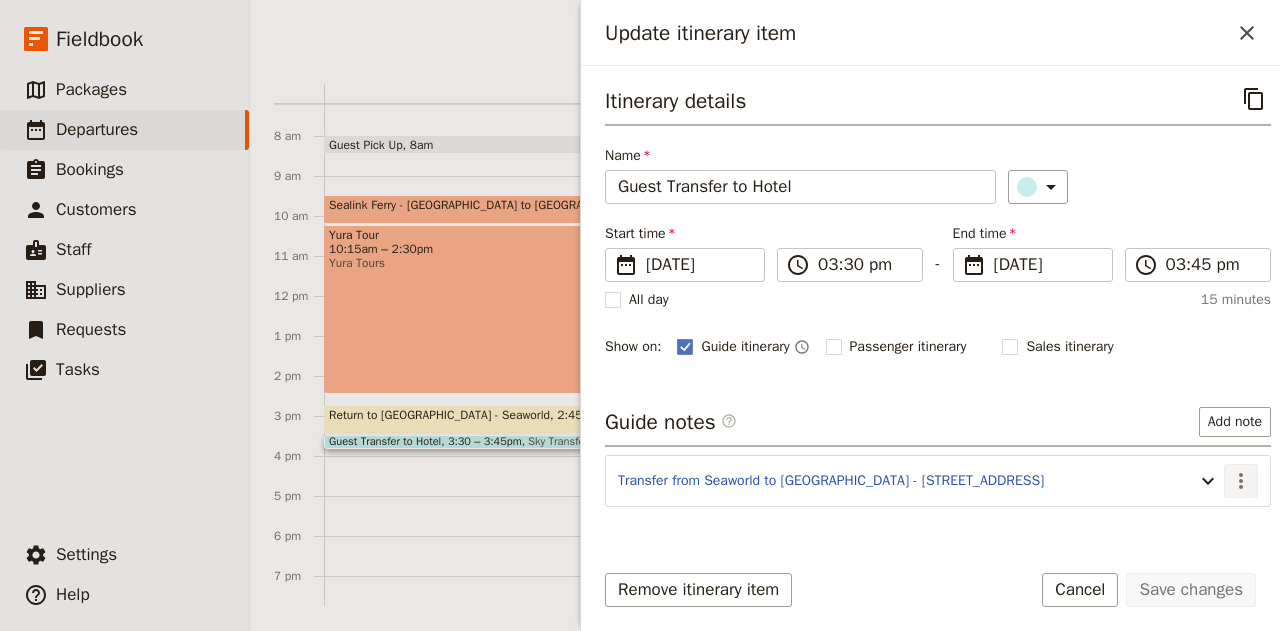 click 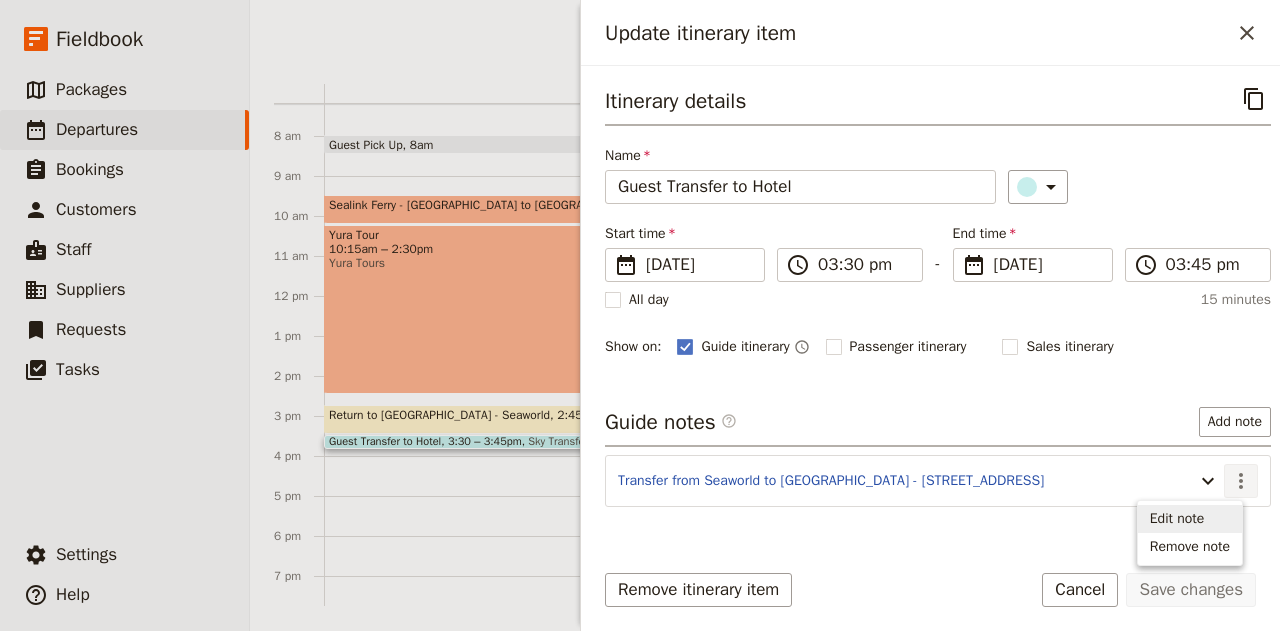 click on "Edit note" at bounding box center [1177, 519] 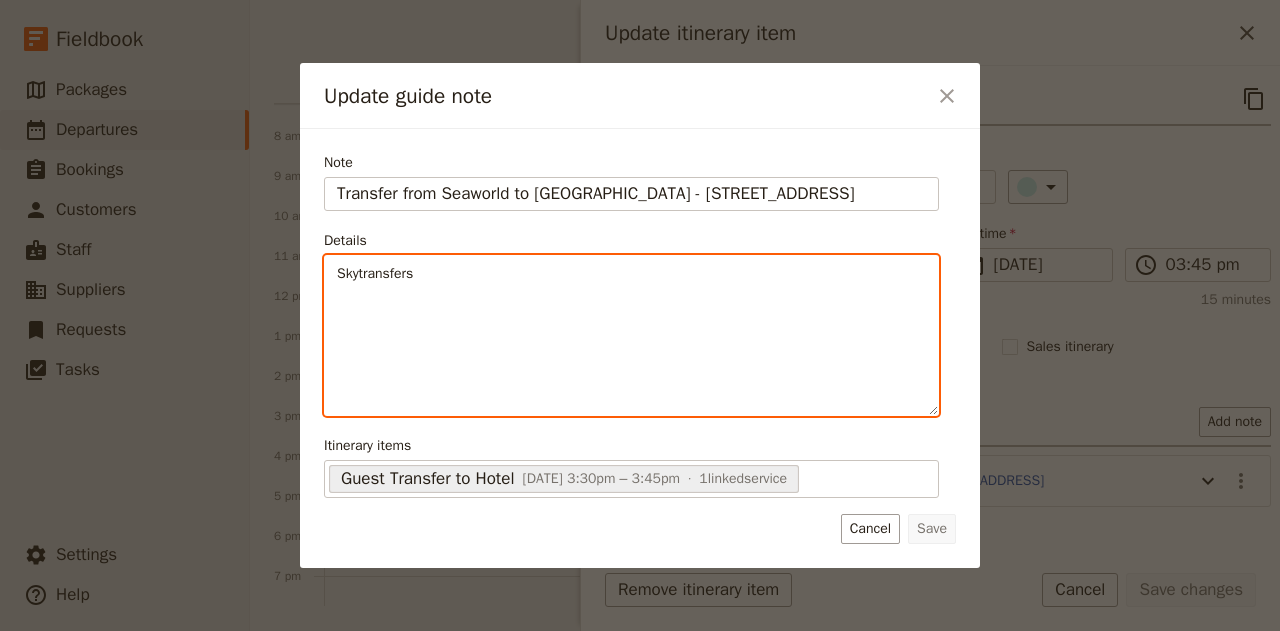 click on "Skytransfers" at bounding box center [631, 274] 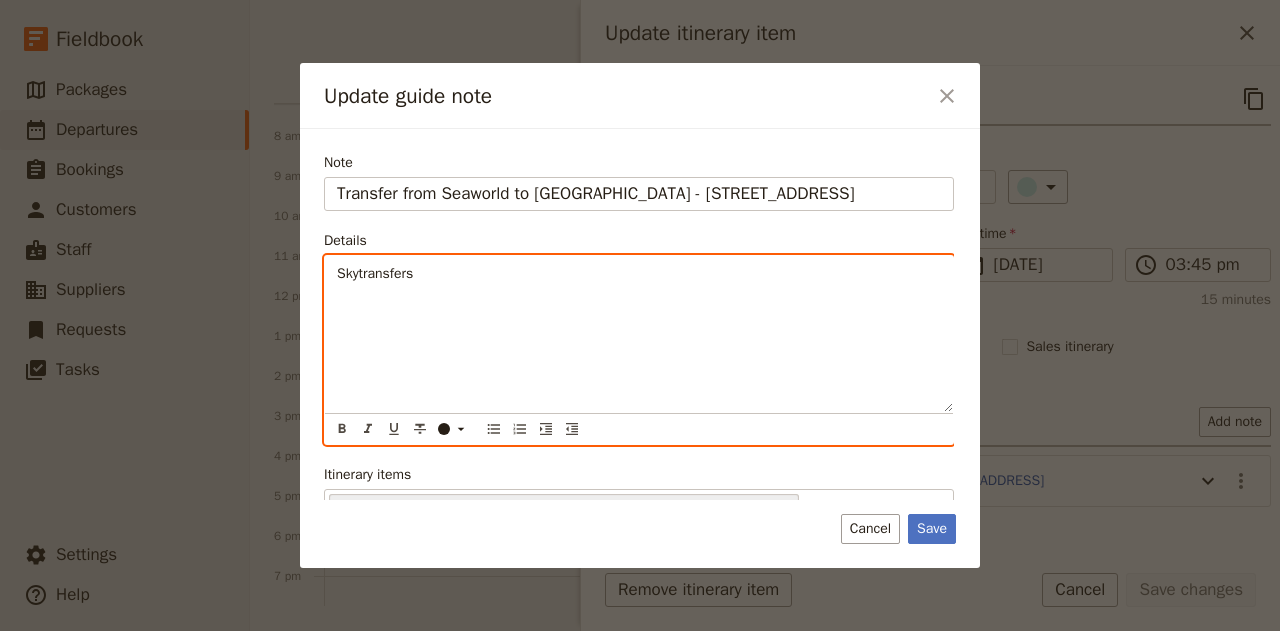 type 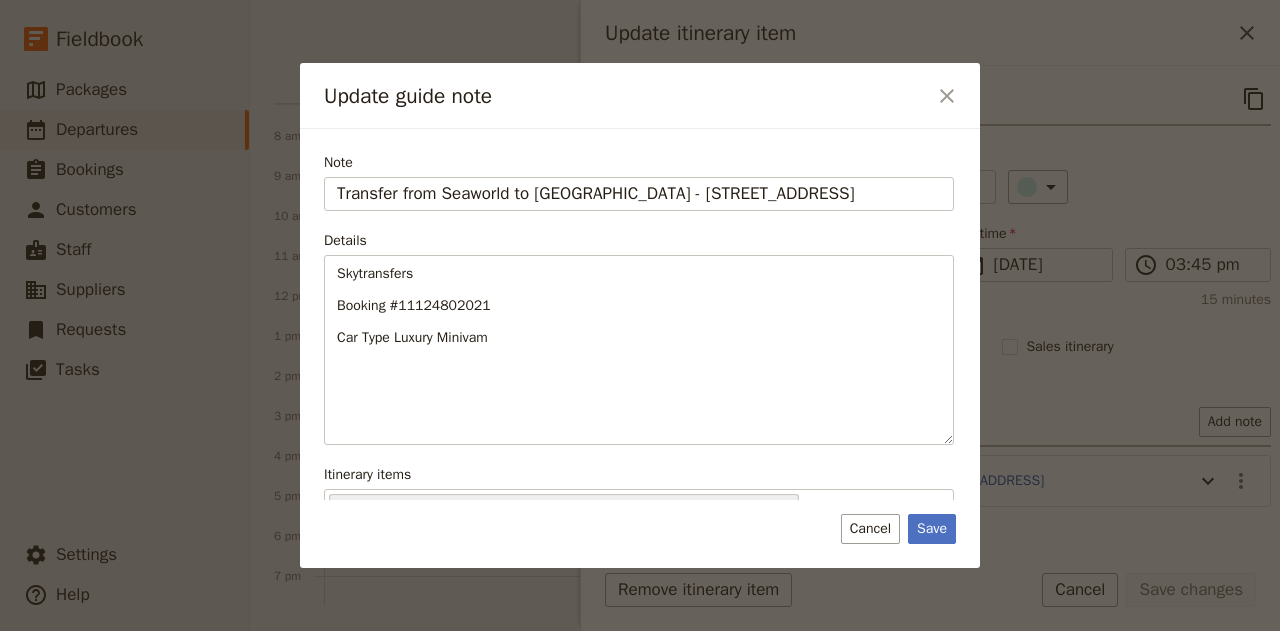 drag, startPoint x: 934, startPoint y: 533, endPoint x: 1006, endPoint y: 557, distance: 75.89466 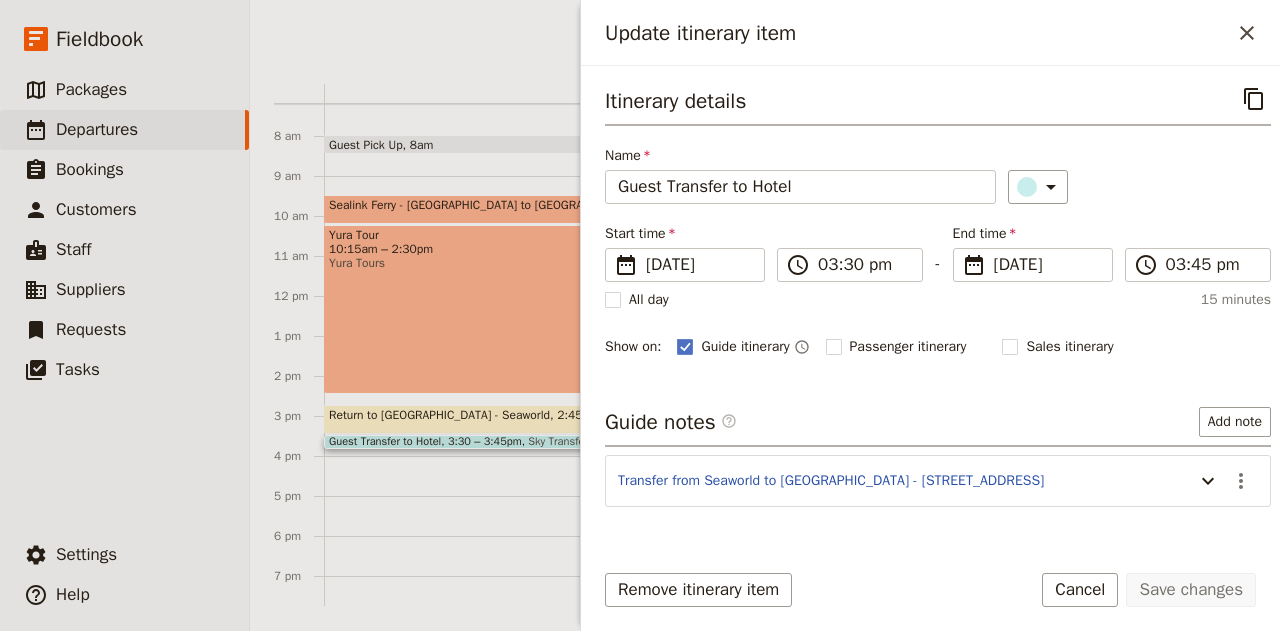 drag, startPoint x: 1230, startPoint y: 469, endPoint x: 818, endPoint y: 515, distance: 414.56 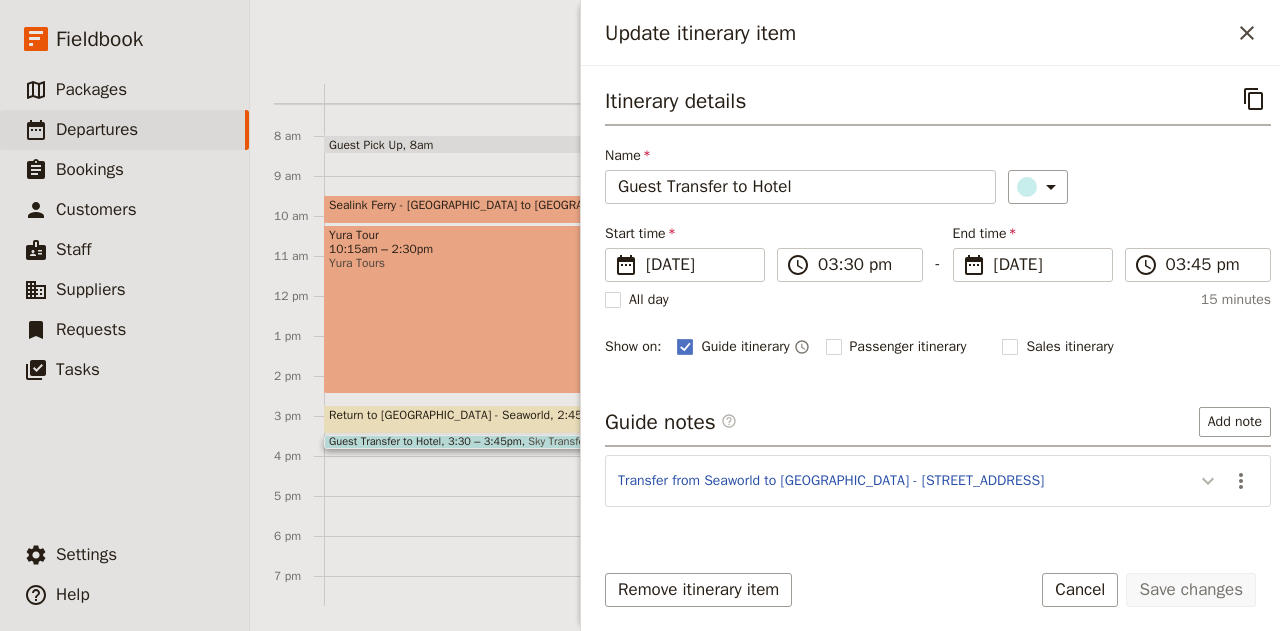 click 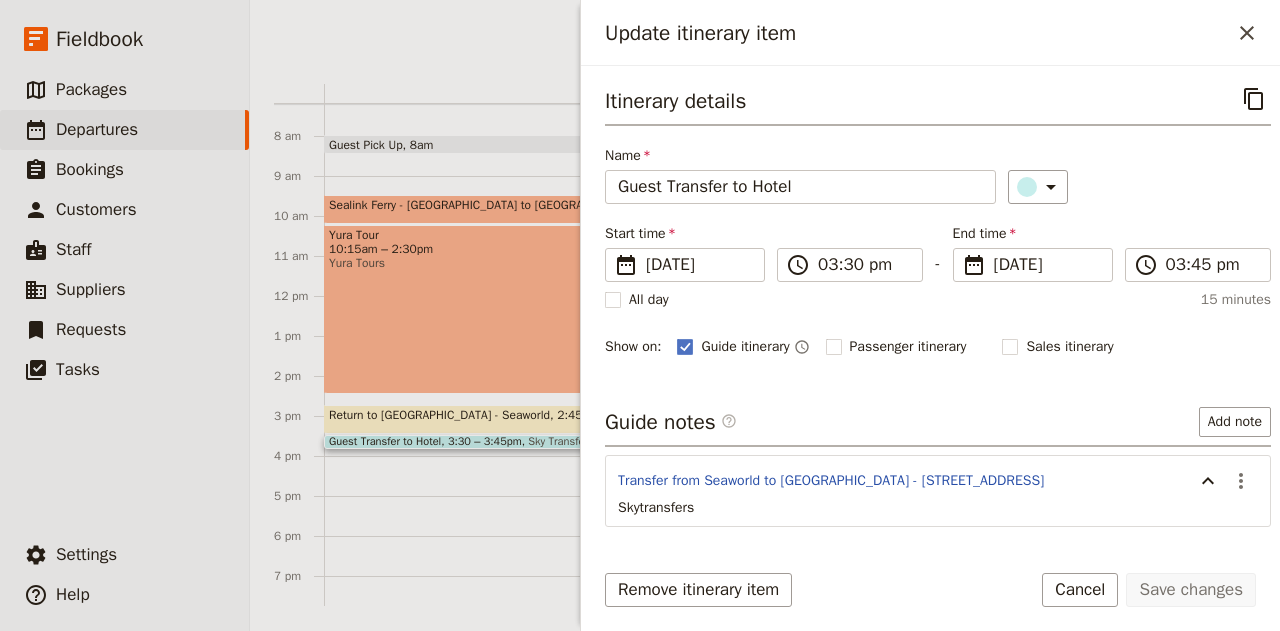 drag, startPoint x: 1072, startPoint y: 545, endPoint x: 1080, endPoint y: 399, distance: 146.21901 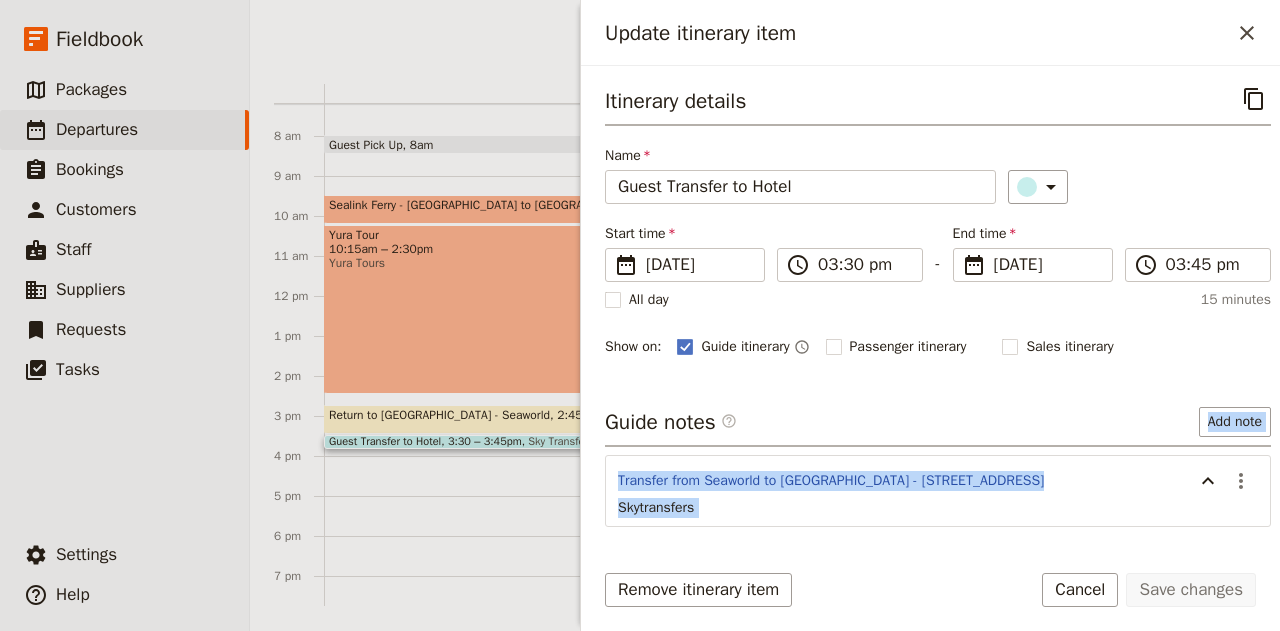 scroll, scrollTop: 25, scrollLeft: 0, axis: vertical 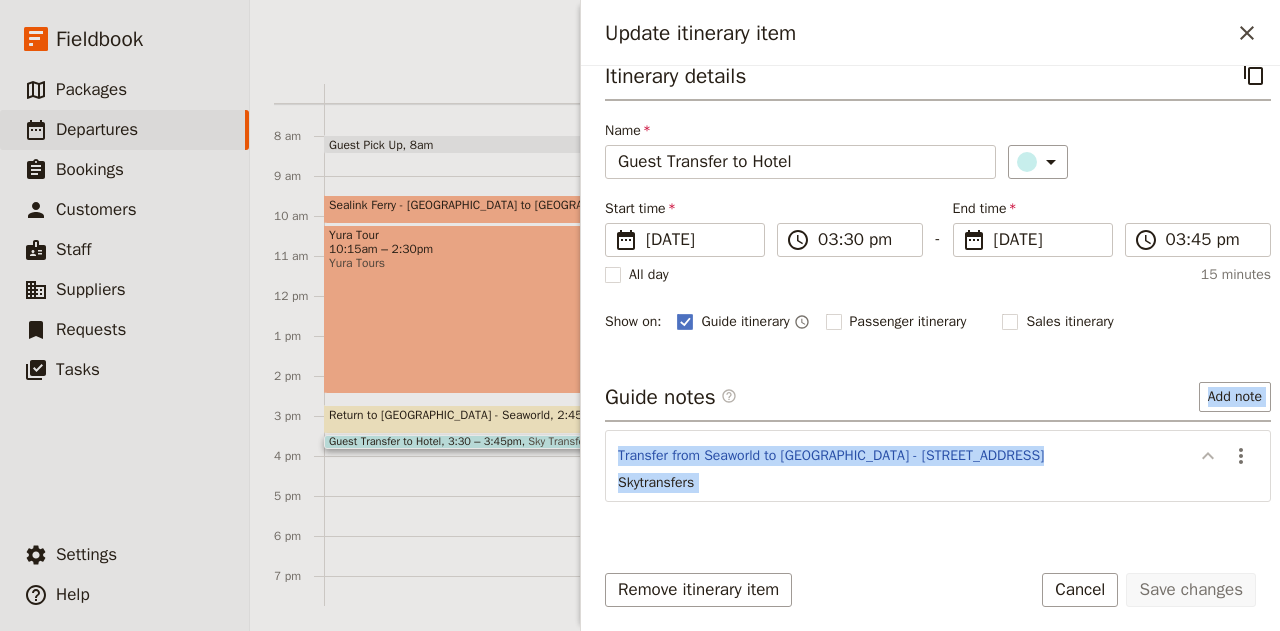 click 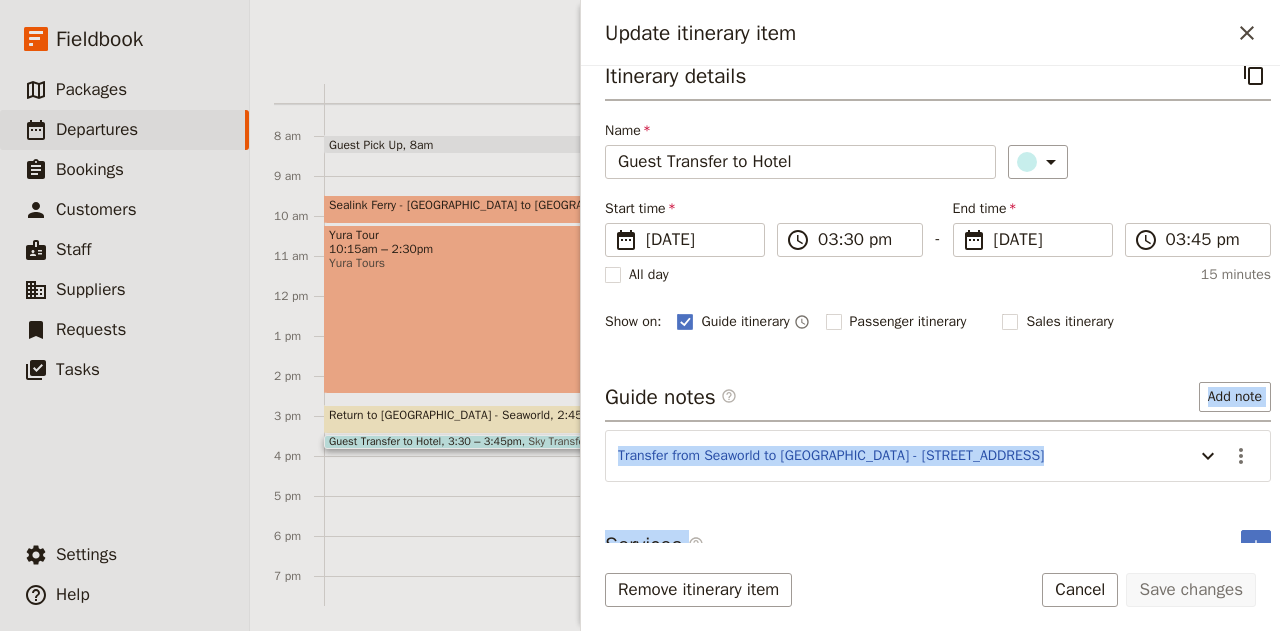 drag, startPoint x: 1230, startPoint y: 454, endPoint x: 1084, endPoint y: 498, distance: 152.48607 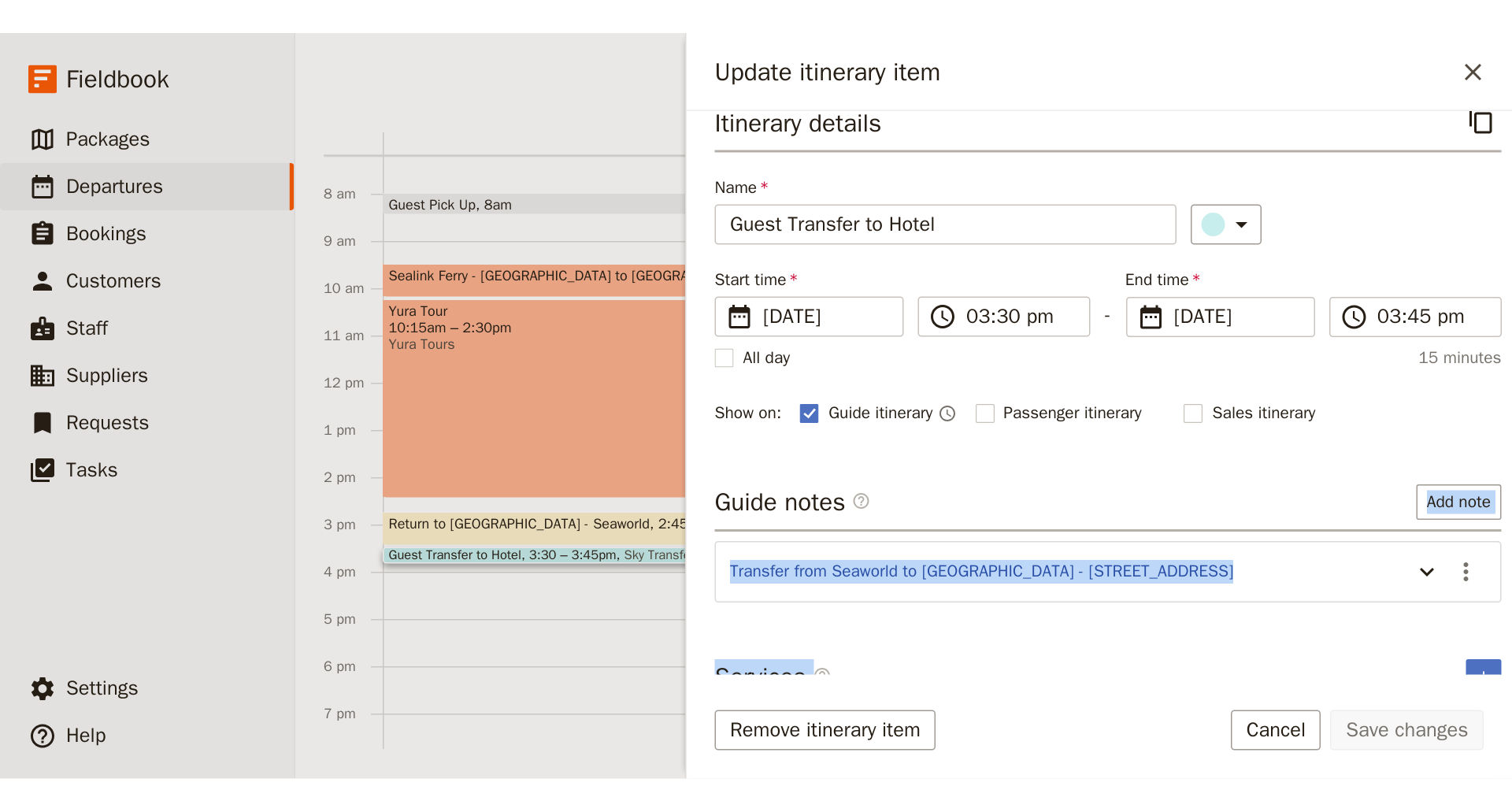 scroll, scrollTop: 13, scrollLeft: 0, axis: vertical 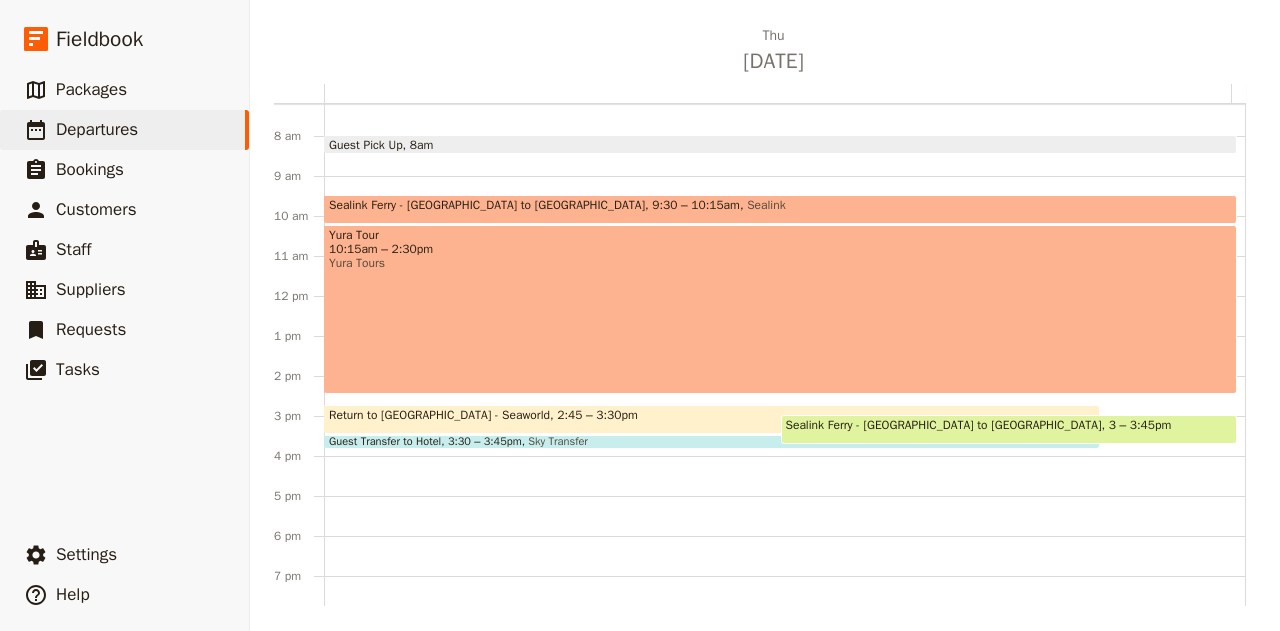 click on "Guest Transfer to Hotel 3:30 – 3:45pm Sky Transfer" at bounding box center (712, 442) 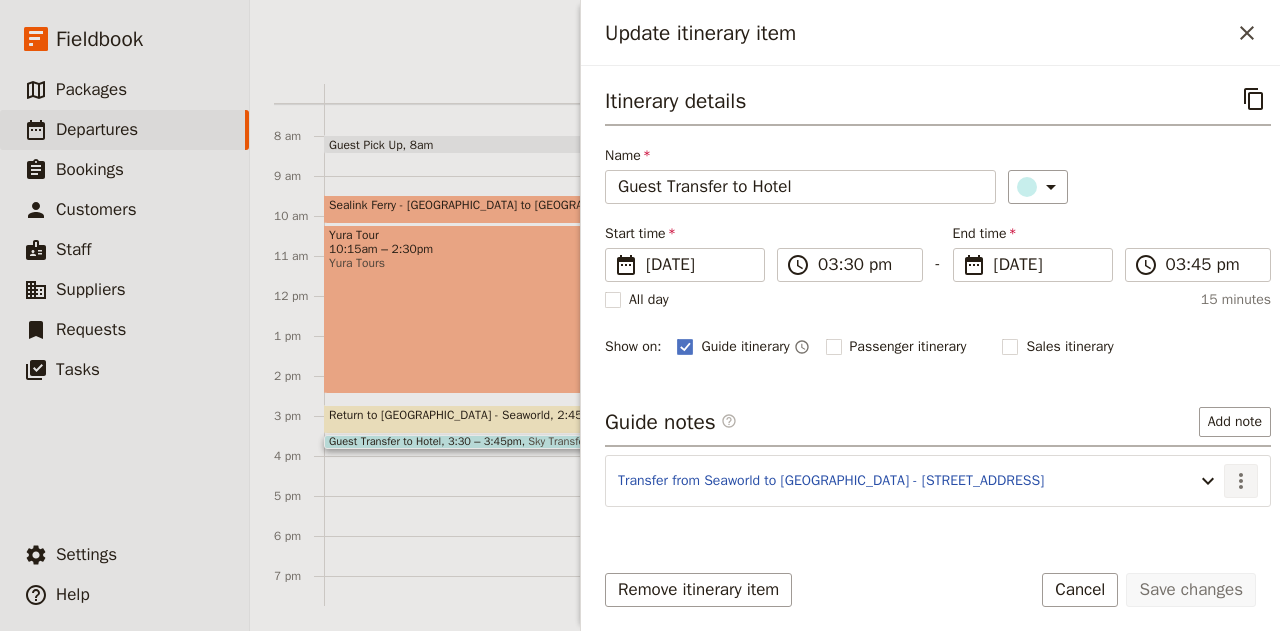click 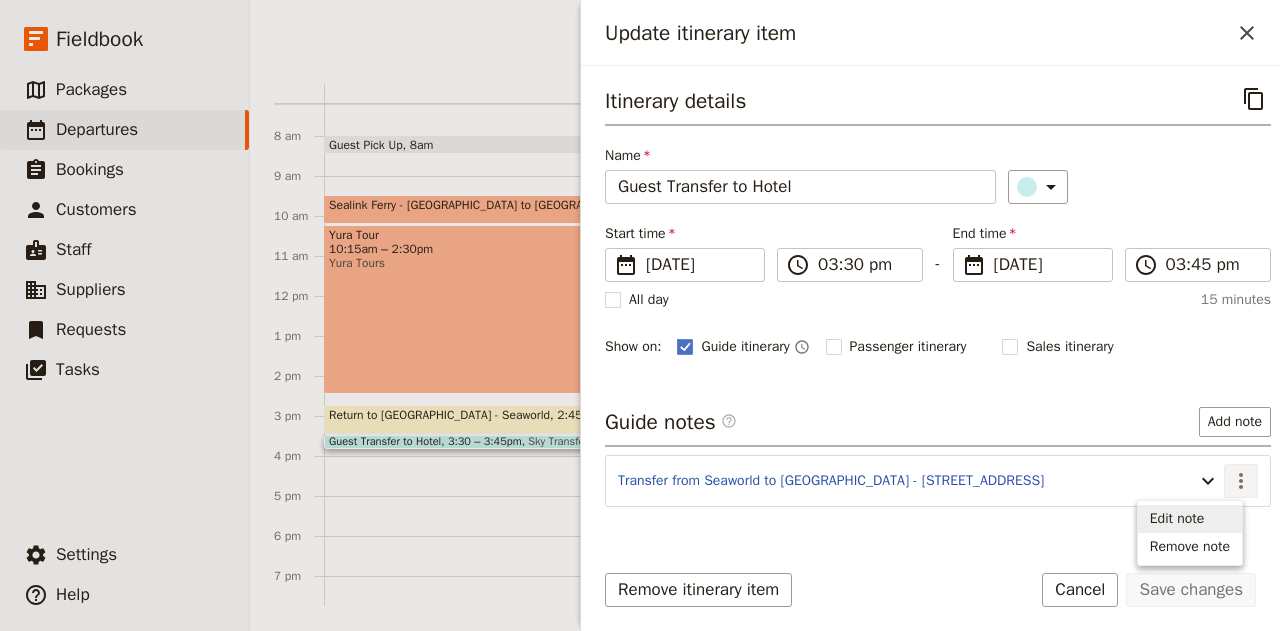 click on "Edit note" at bounding box center [1177, 519] 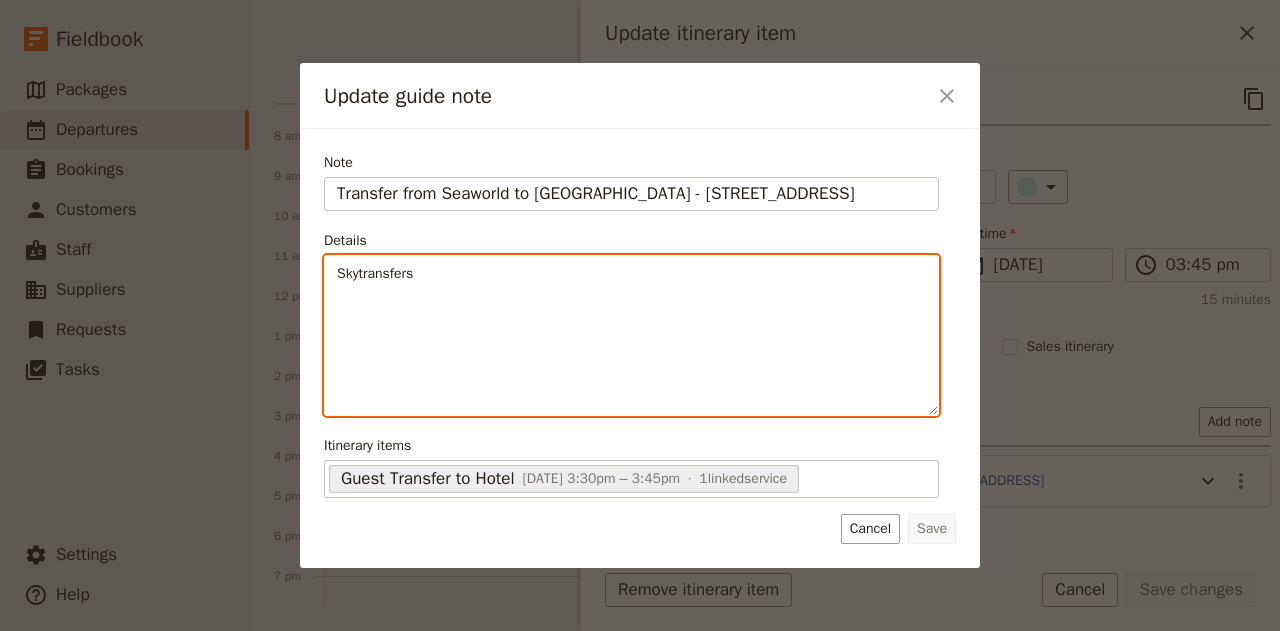 click on "Skytransfers" at bounding box center (631, 335) 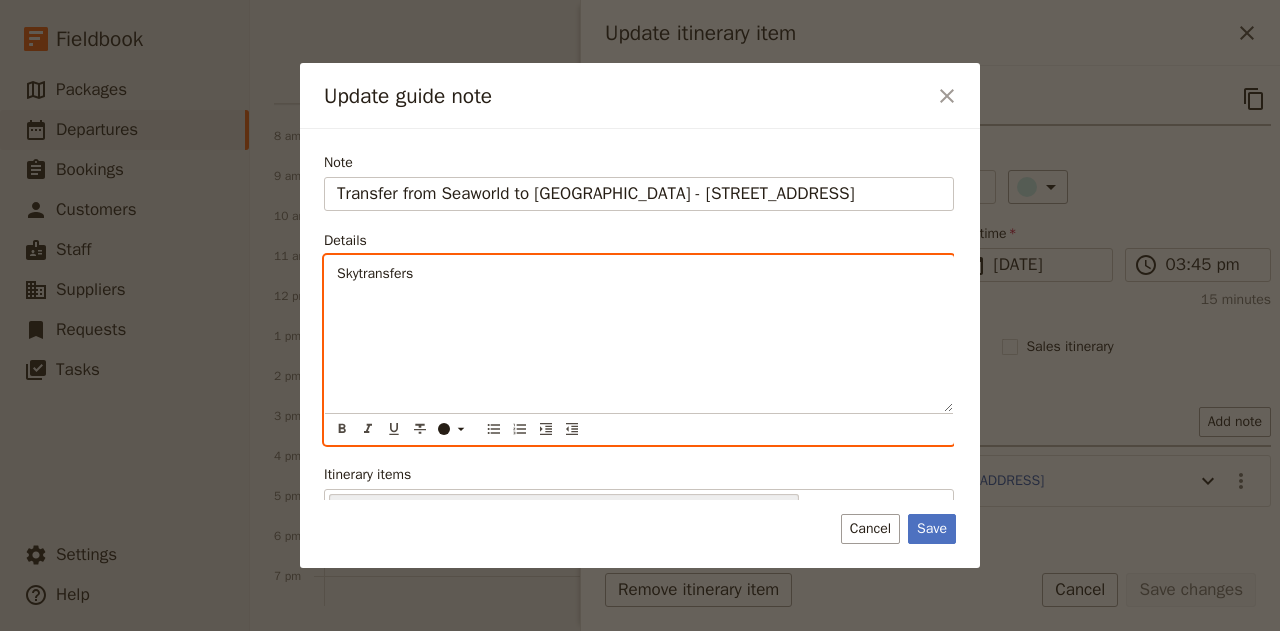 type 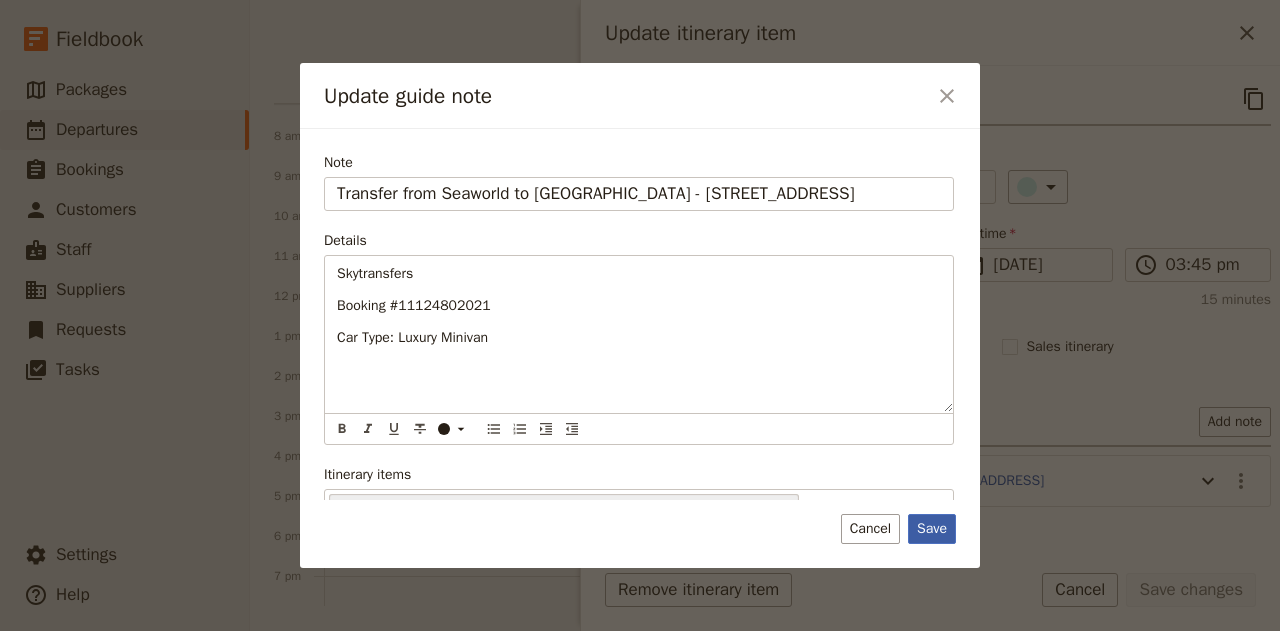 click on "Save" at bounding box center [932, 529] 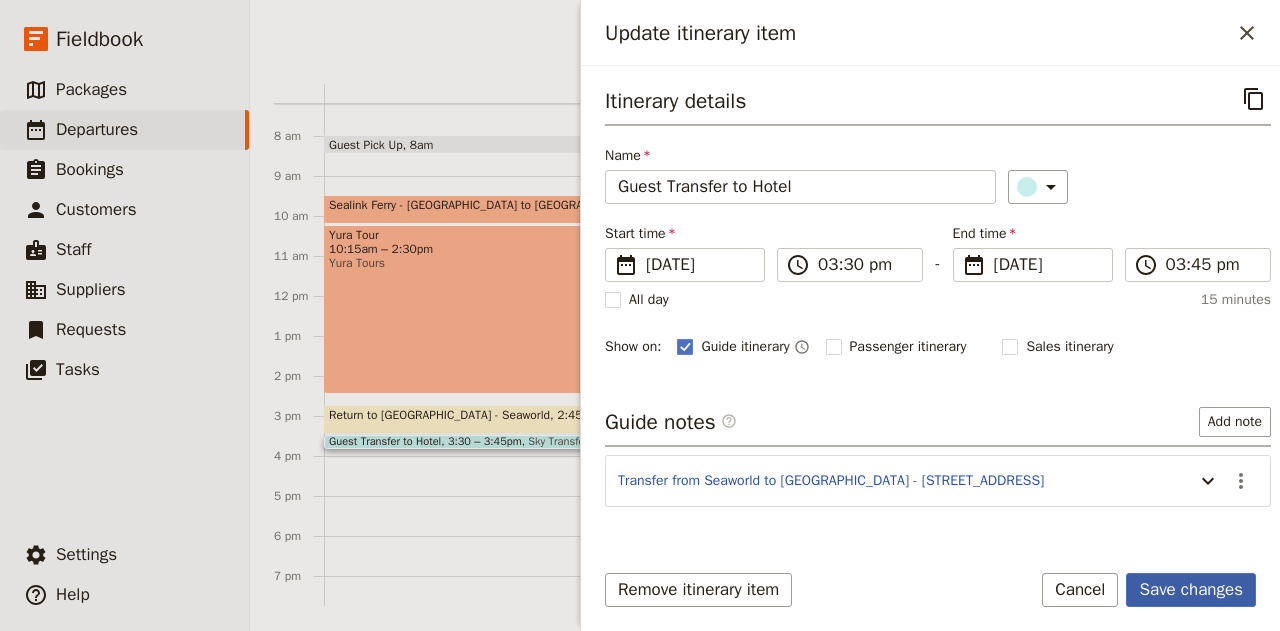 click on "Save changes" at bounding box center [1191, 590] 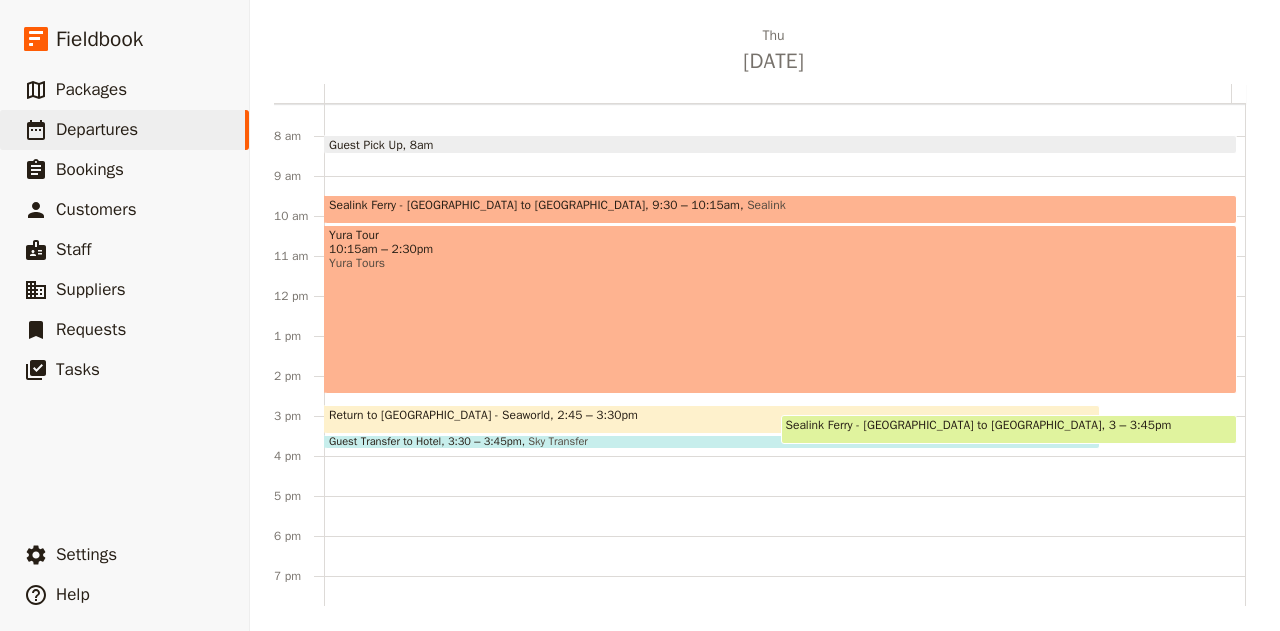 click on "Sealink Ferry - [GEOGRAPHIC_DATA] to [GEOGRAPHIC_DATA]  9:30 – 10:15am Sealink" at bounding box center [780, 209] 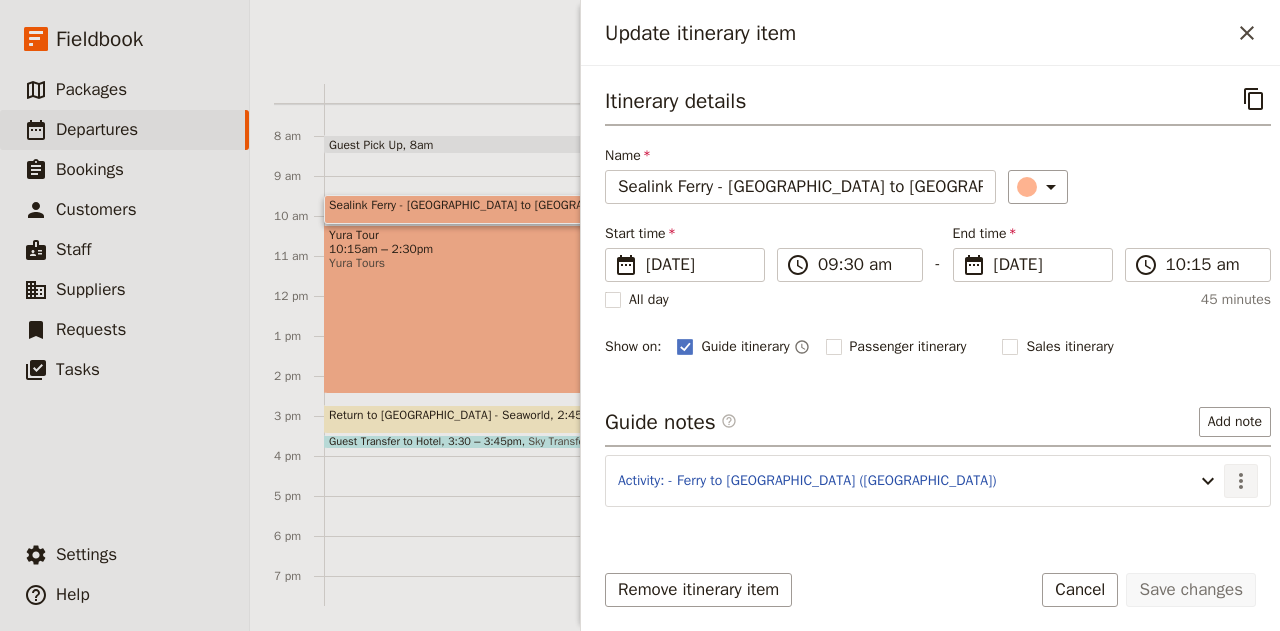 click 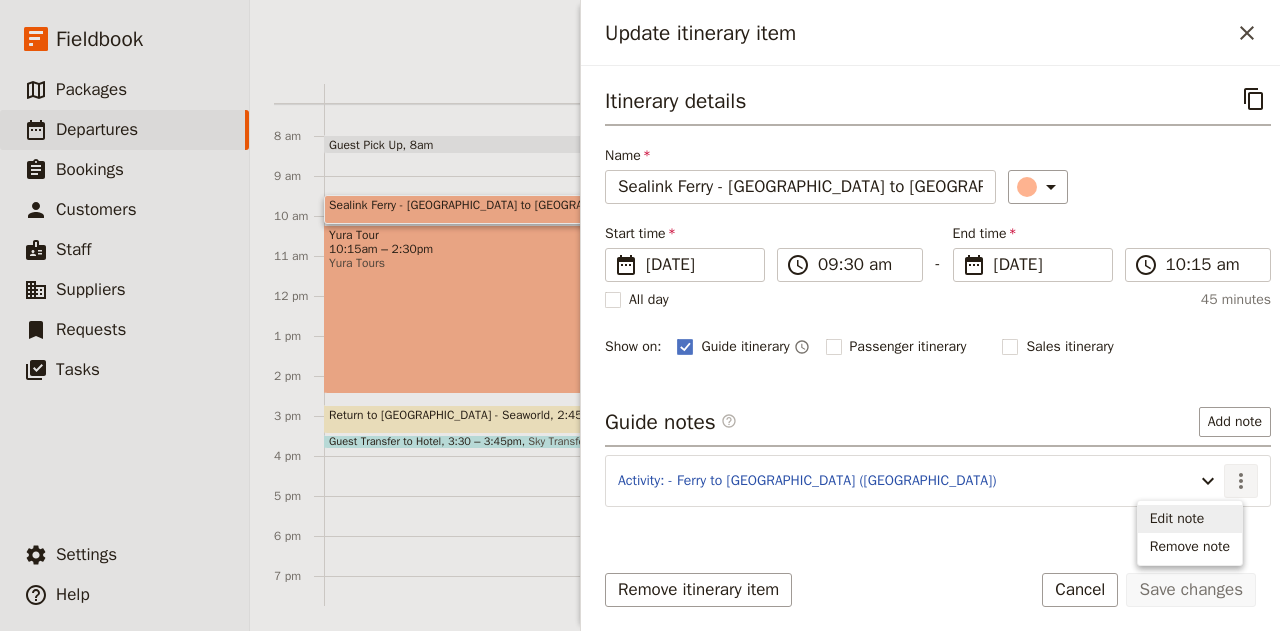 click on "Edit note" at bounding box center (1177, 519) 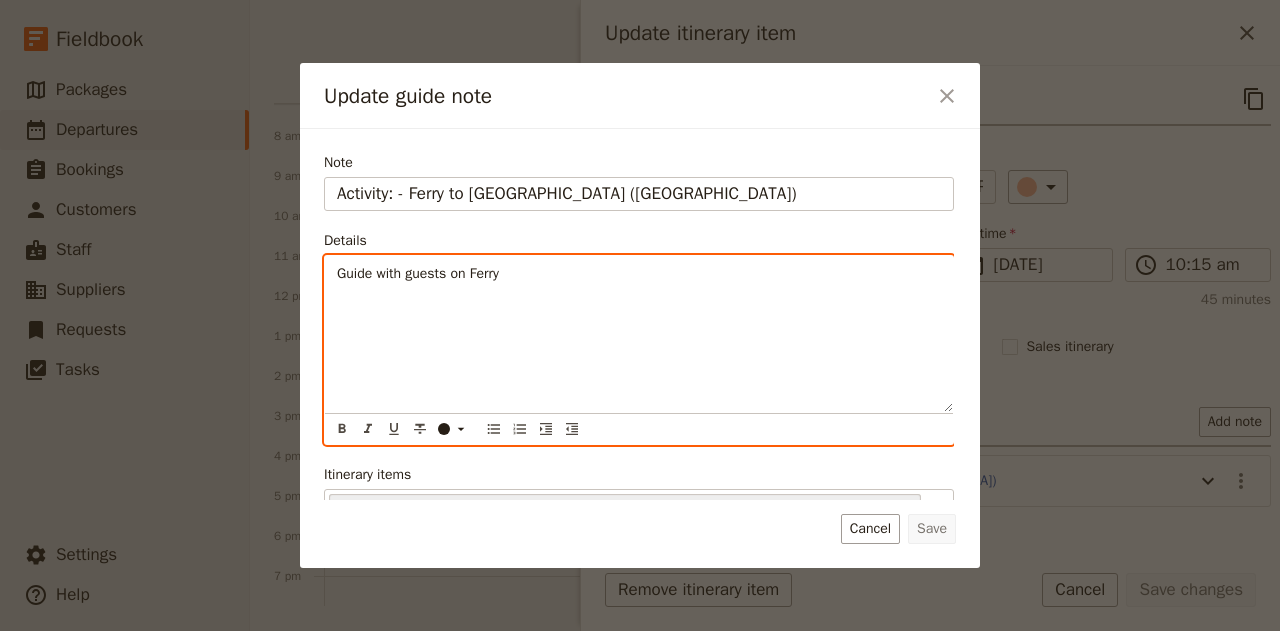 click on "Guide with guests on Ferry" at bounding box center (418, 273) 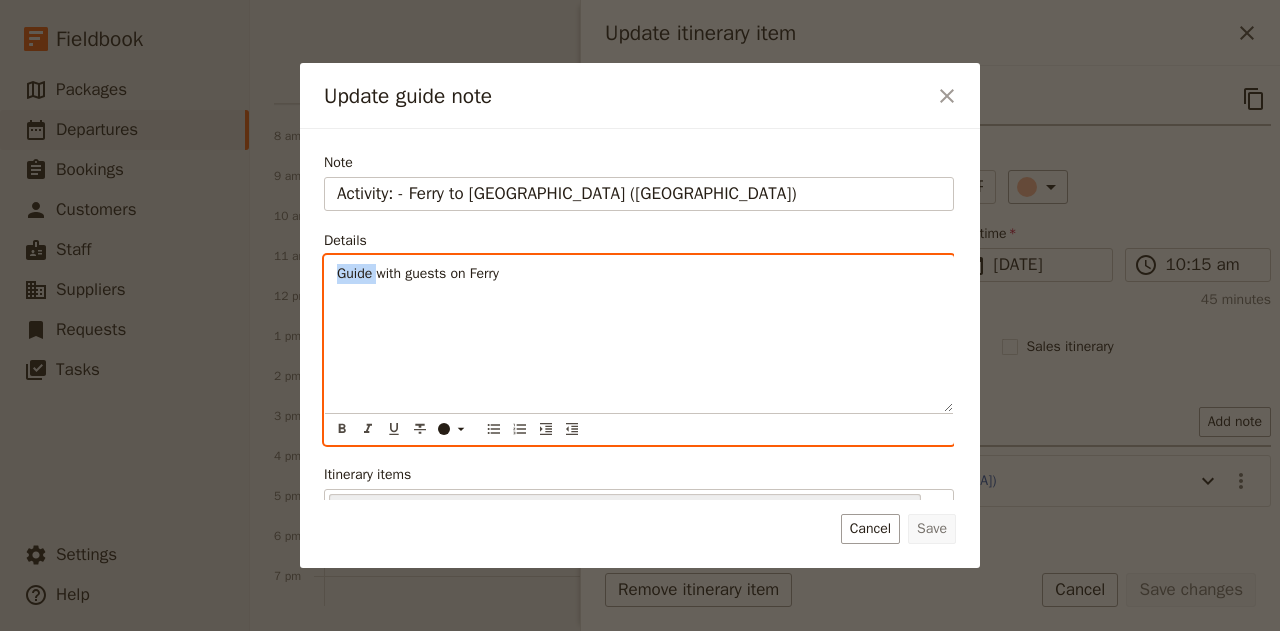 click on "Guide with guests on Ferry" at bounding box center (418, 273) 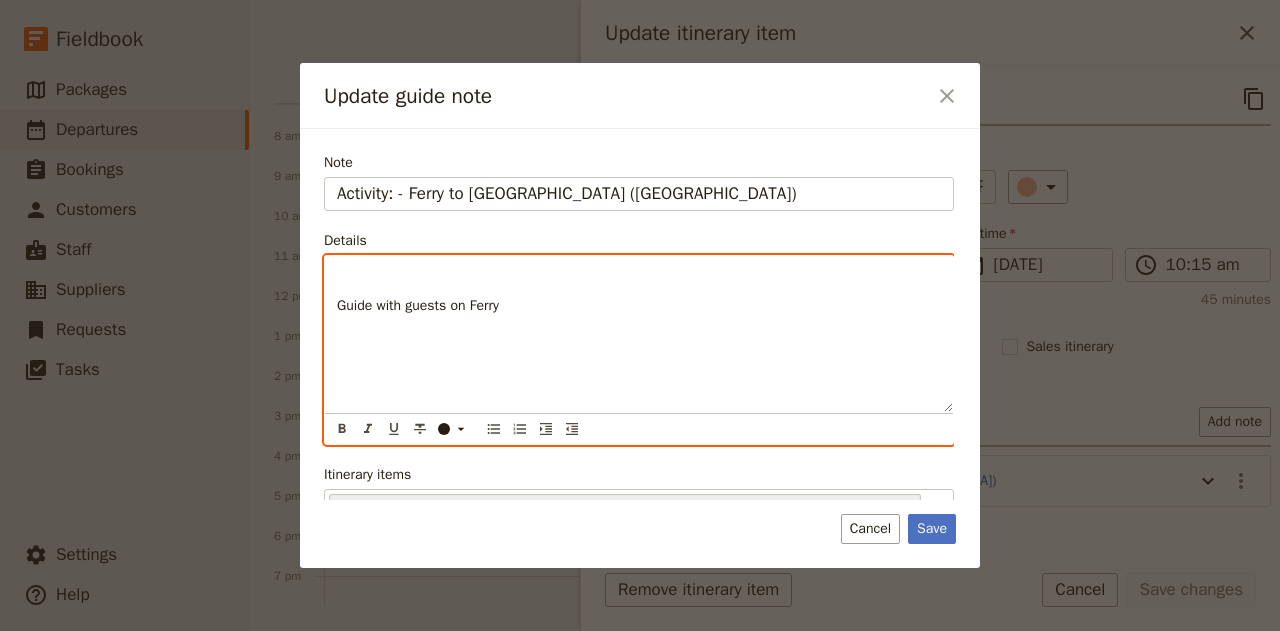 click at bounding box center [639, 274] 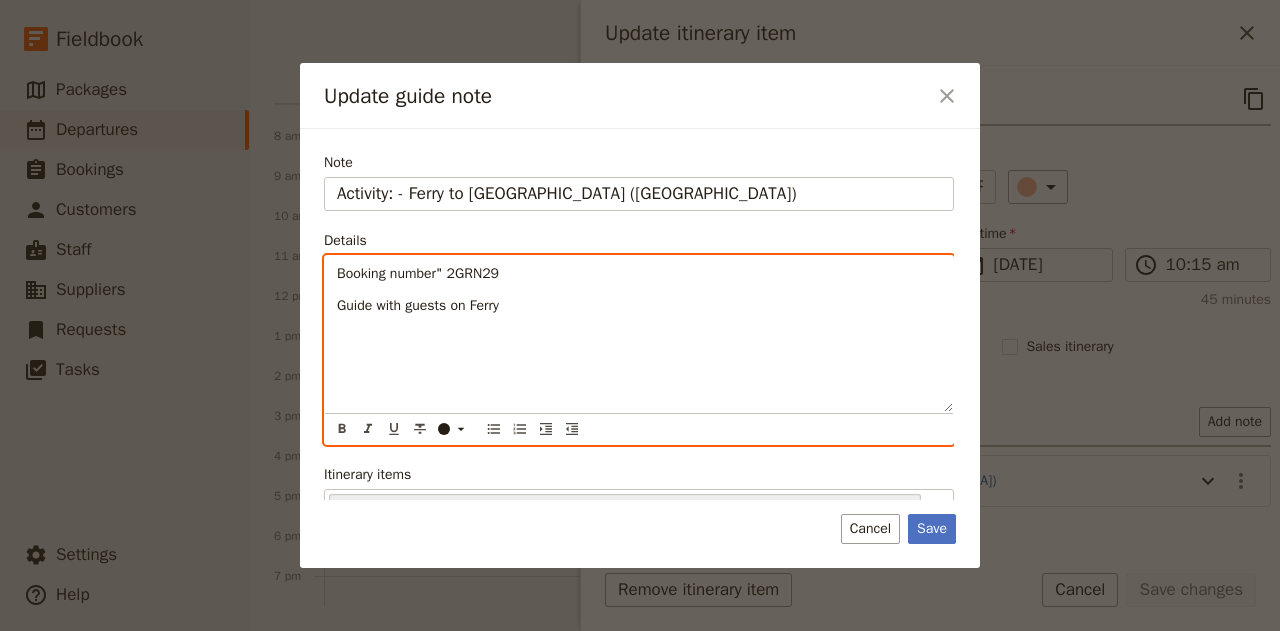 click on "Booking number" 2GRN29" at bounding box center [418, 273] 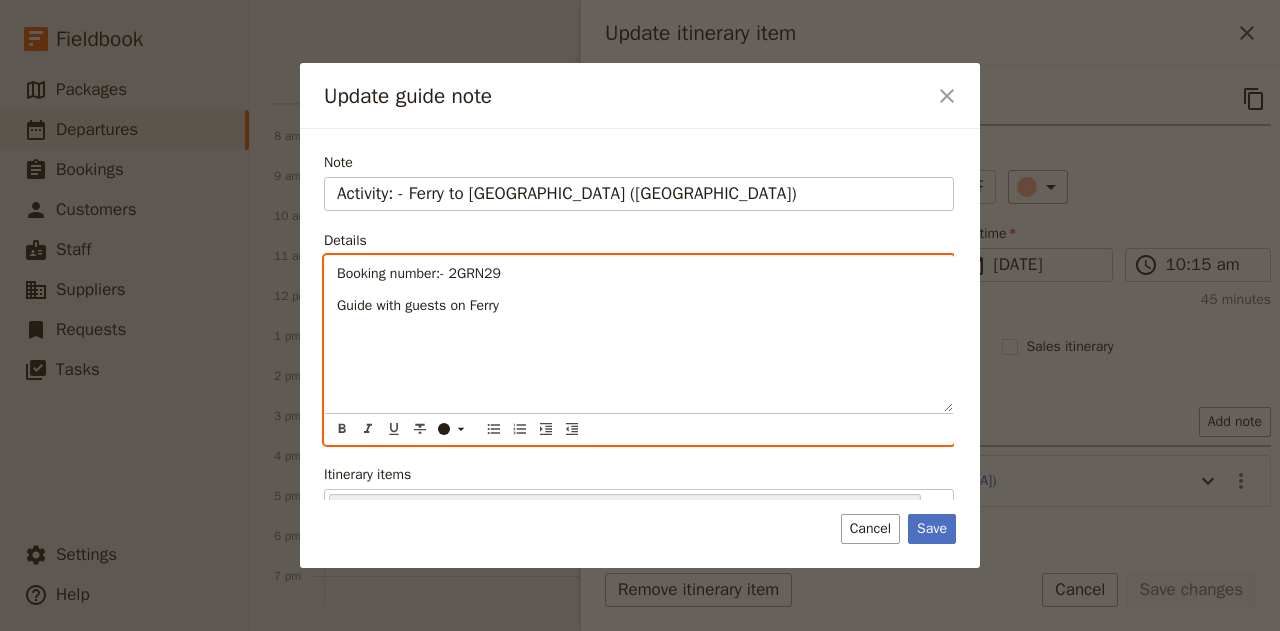 click on "Booking number:- 2GRN29" at bounding box center (639, 274) 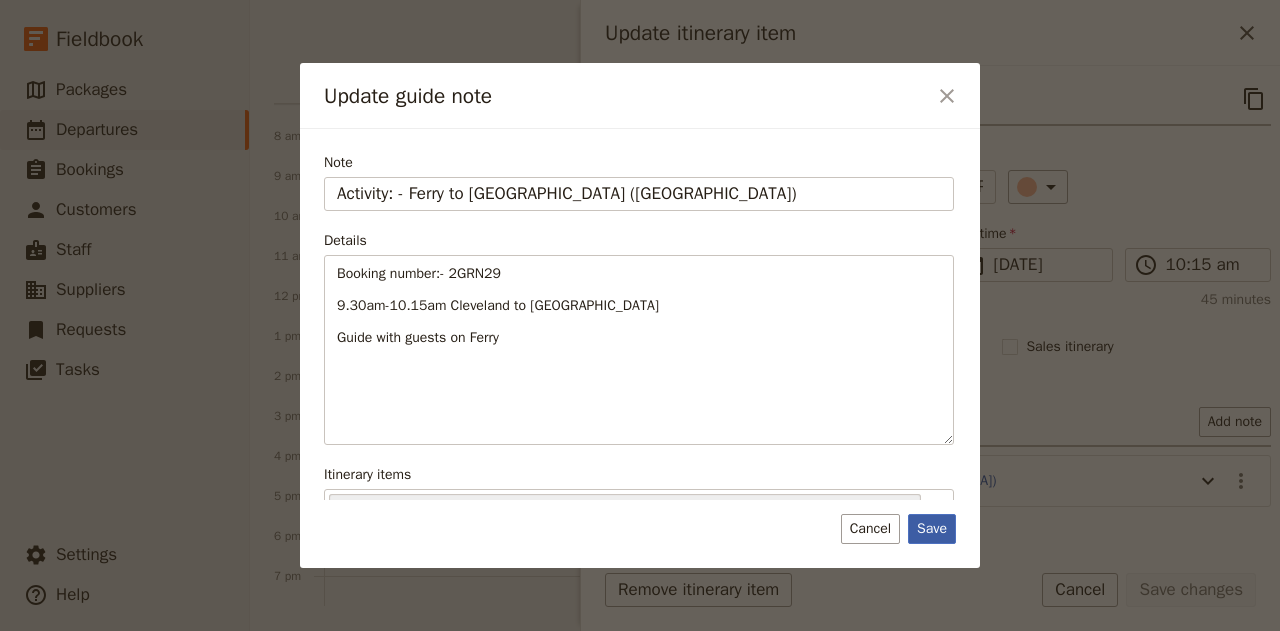 click on "Save" at bounding box center [932, 529] 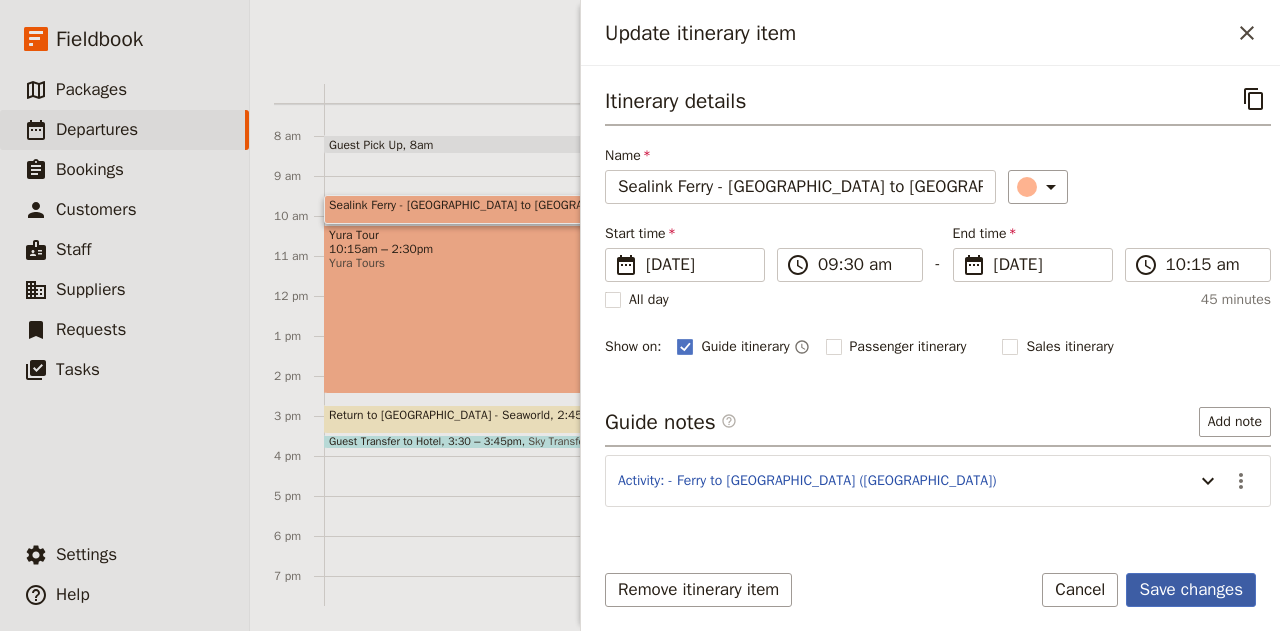 click on "Save changes" at bounding box center (1191, 590) 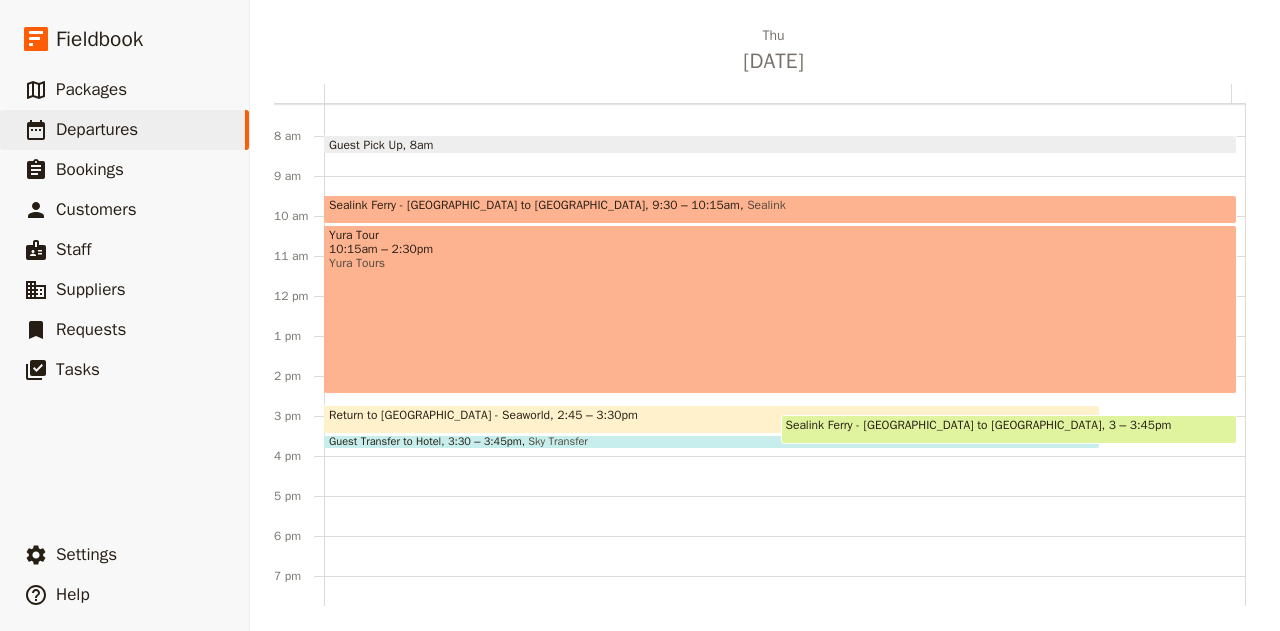 click on "Sealink Ferry - [GEOGRAPHIC_DATA] to [GEOGRAPHIC_DATA] 3 – 3:45pm" at bounding box center [1009, 429] 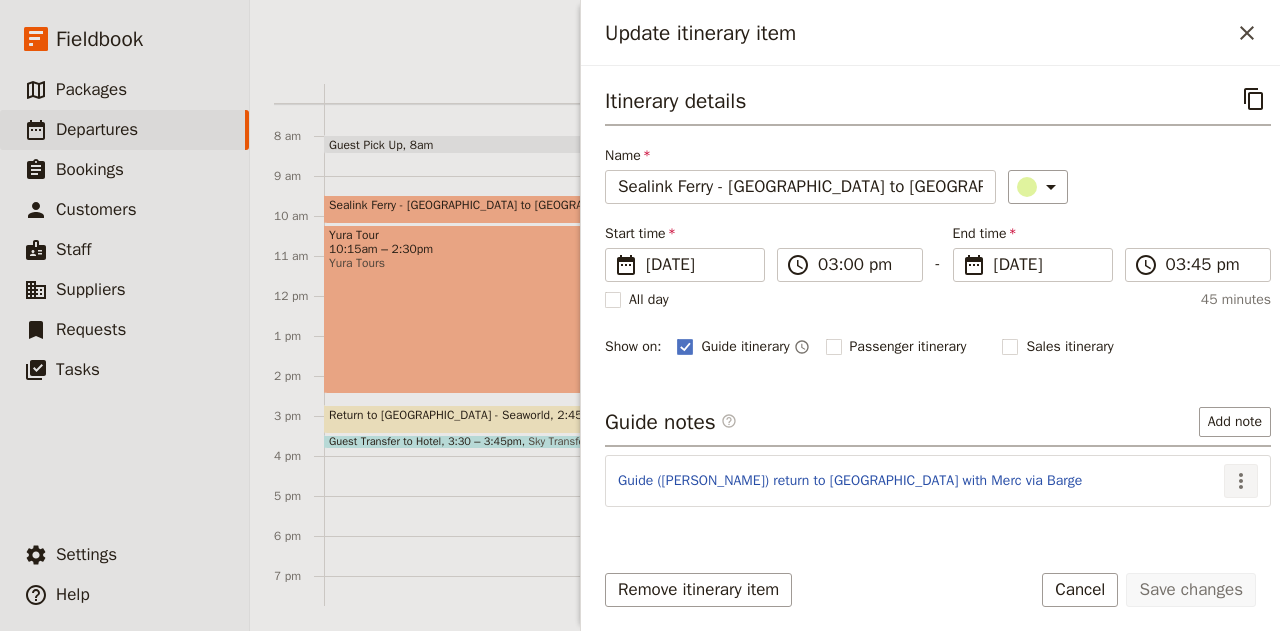 click 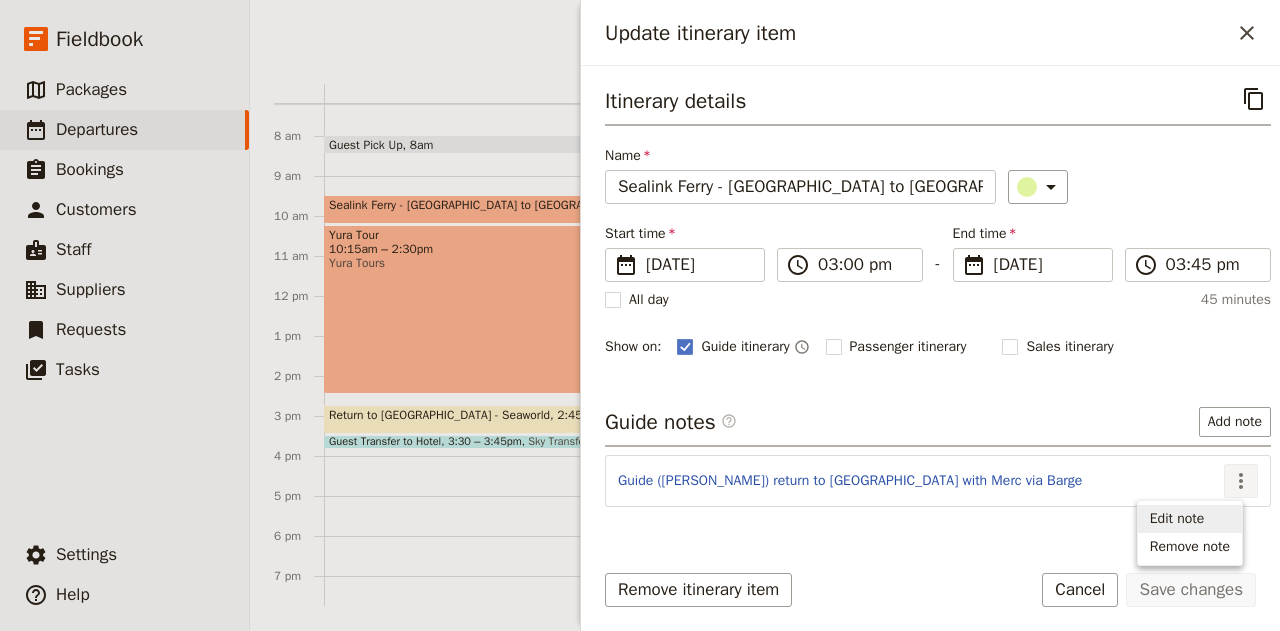 drag, startPoint x: 1162, startPoint y: 510, endPoint x: 972, endPoint y: 563, distance: 197.25365 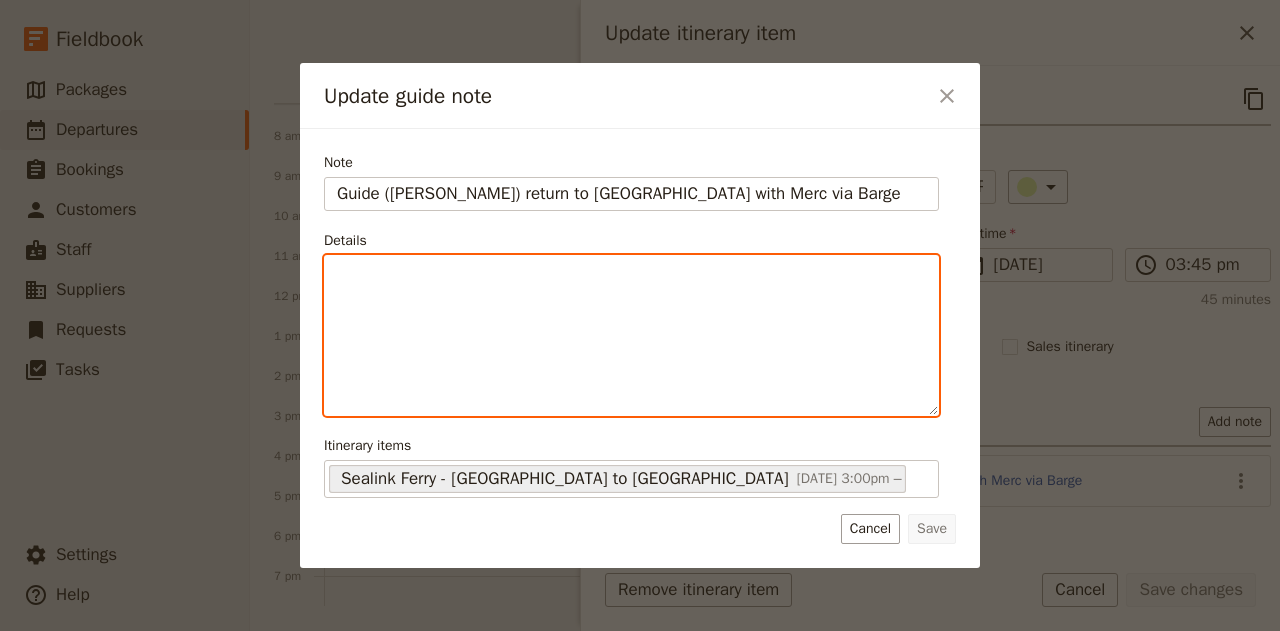 click at bounding box center (631, 335) 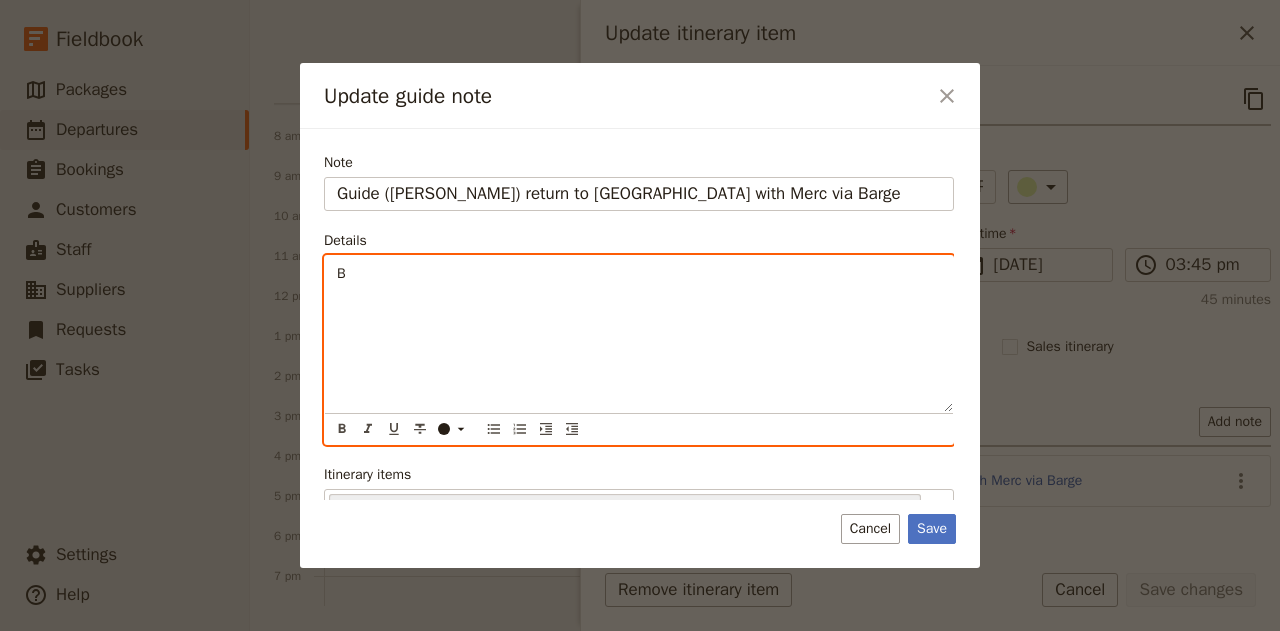 type 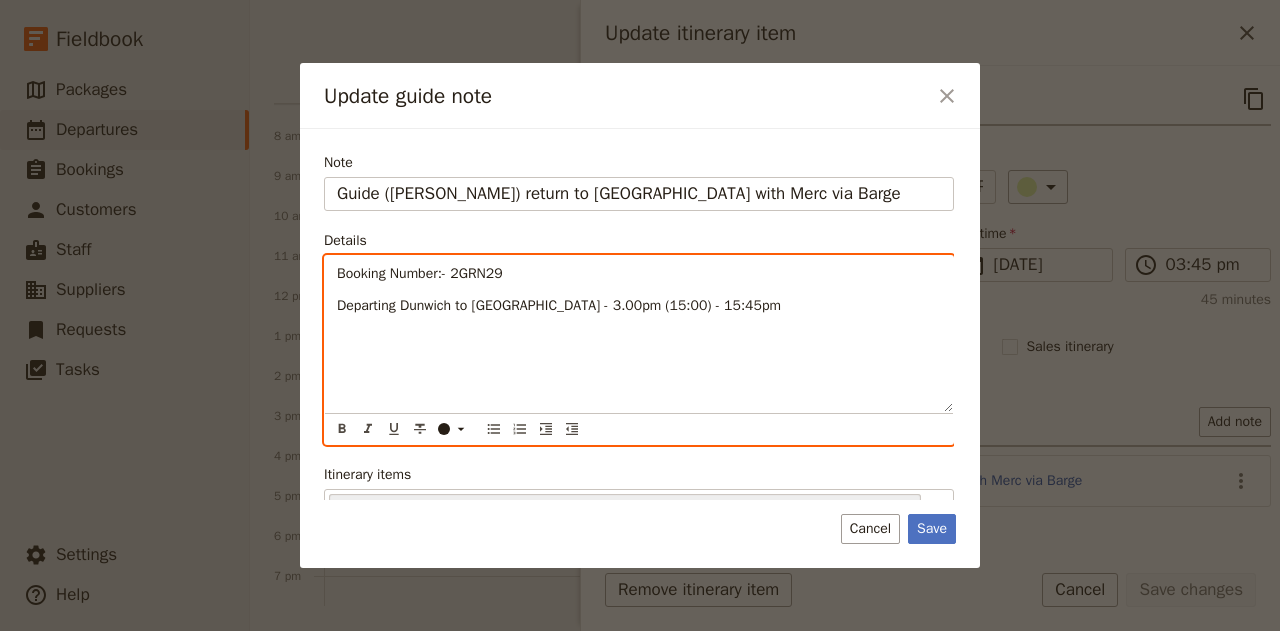 click on "Departing Dunwich to [GEOGRAPHIC_DATA] - 3.00pm (15:00) - 15:45pm" at bounding box center [559, 305] 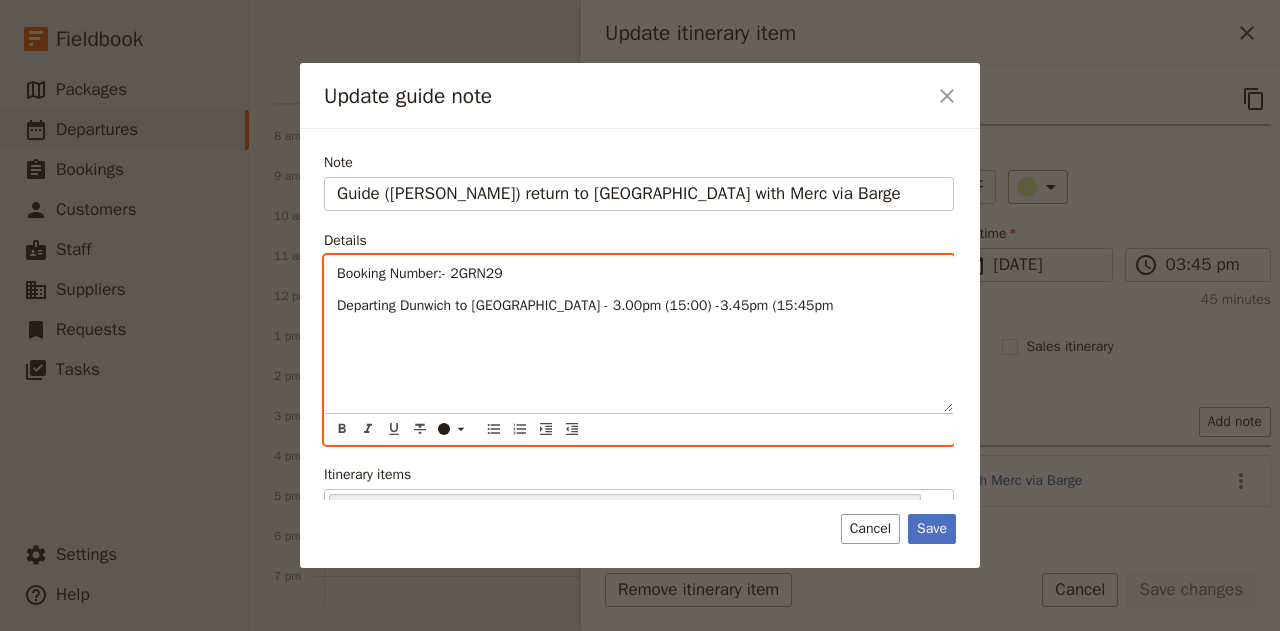 click on "Departing Dunwich to [GEOGRAPHIC_DATA] - 3.00pm (15:00) -3.45pm (15:45pm" at bounding box center (639, 306) 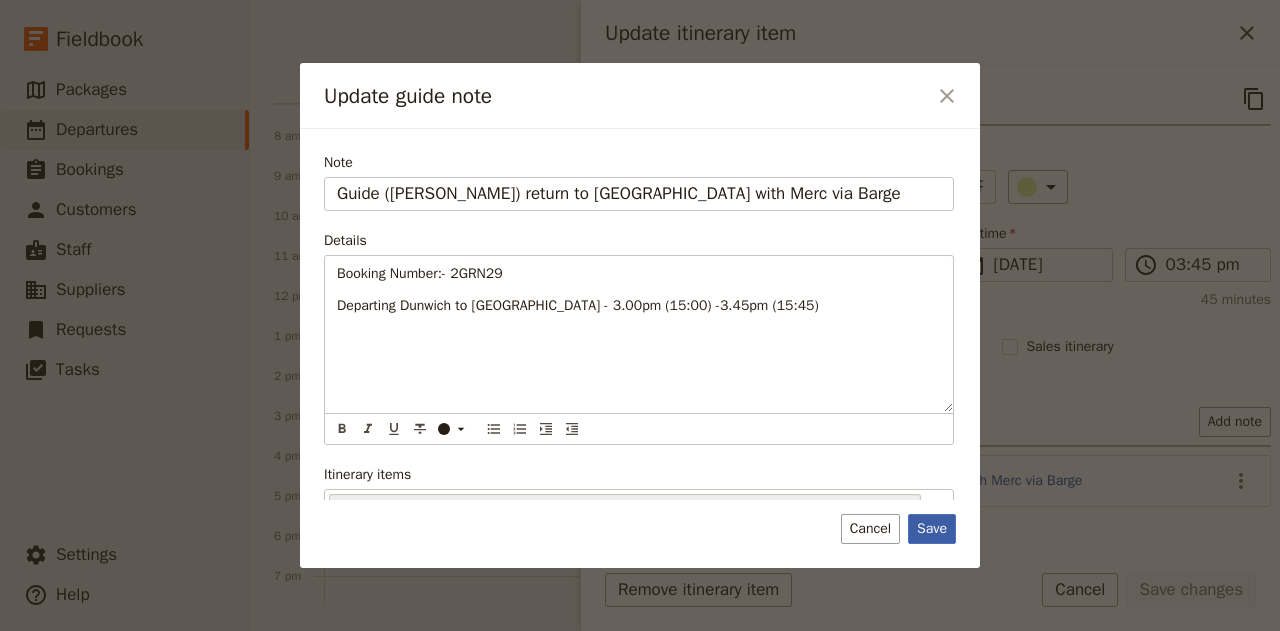 click on "Save" at bounding box center (932, 529) 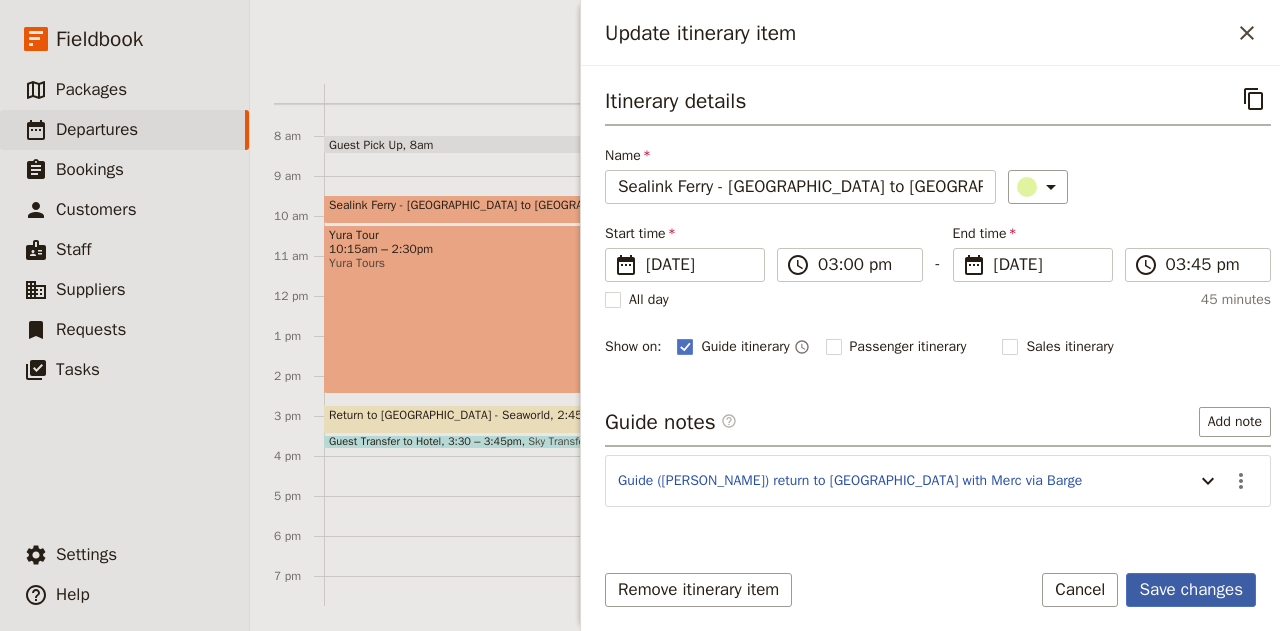click on "Save changes" at bounding box center (1191, 590) 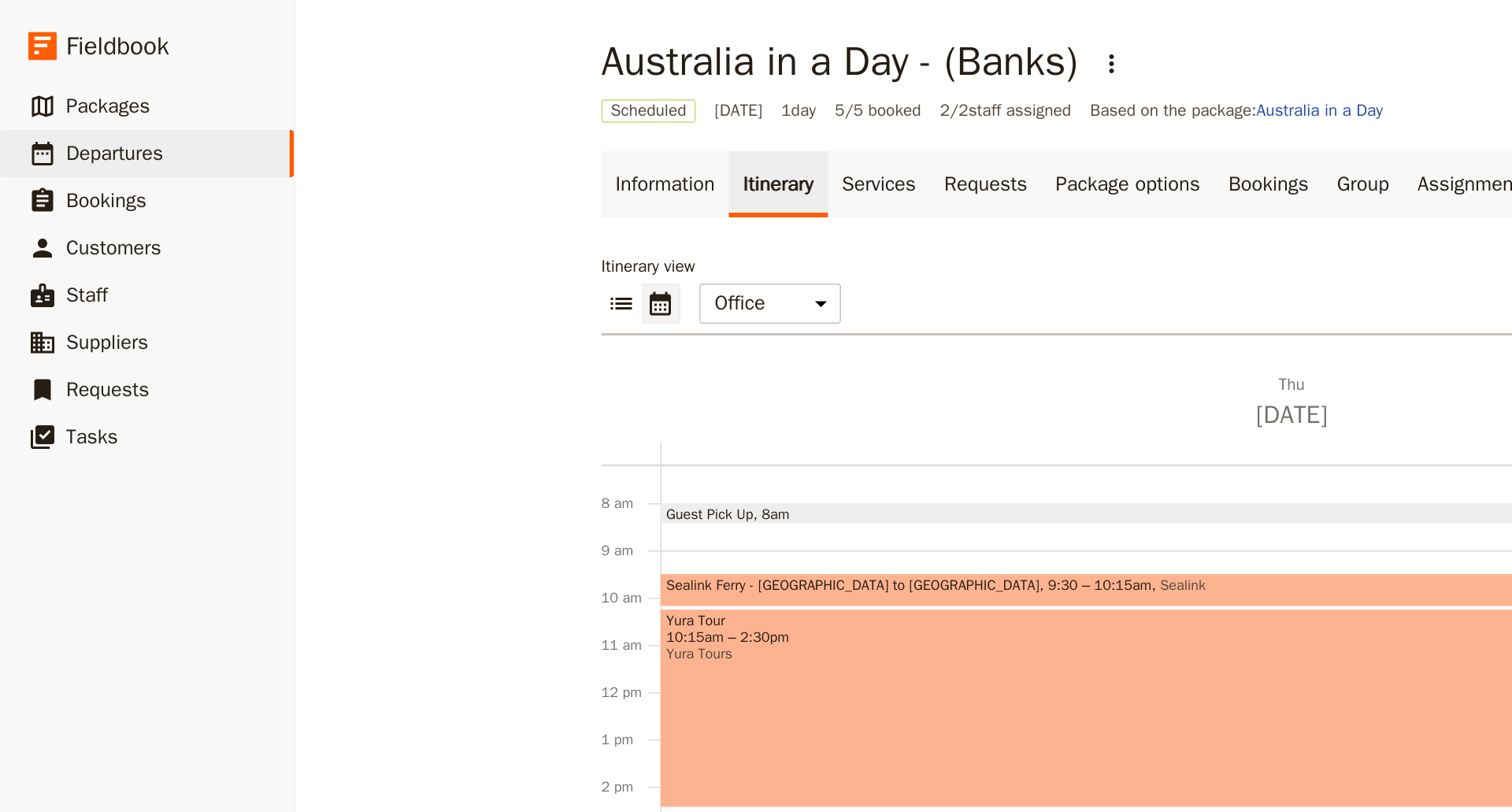 scroll, scrollTop: 0, scrollLeft: 0, axis: both 